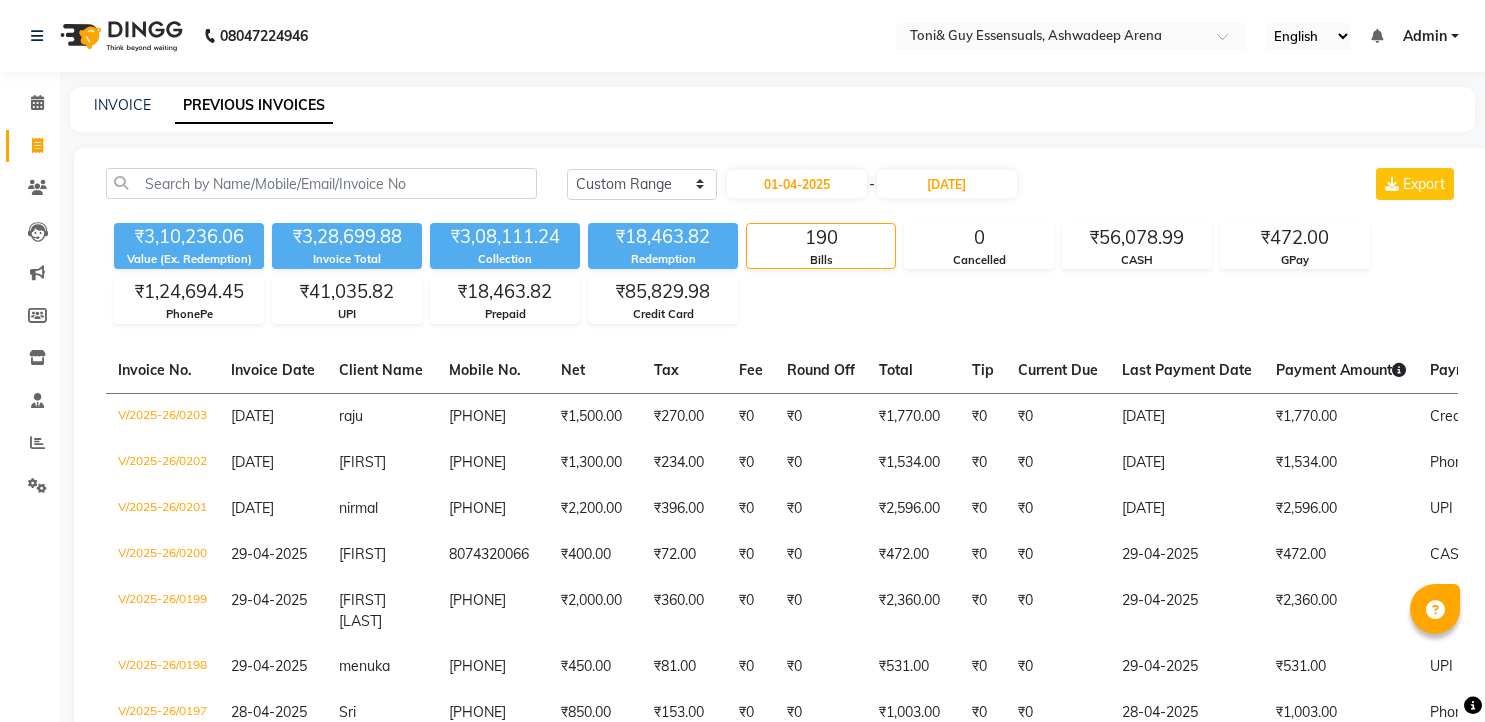 select on "range" 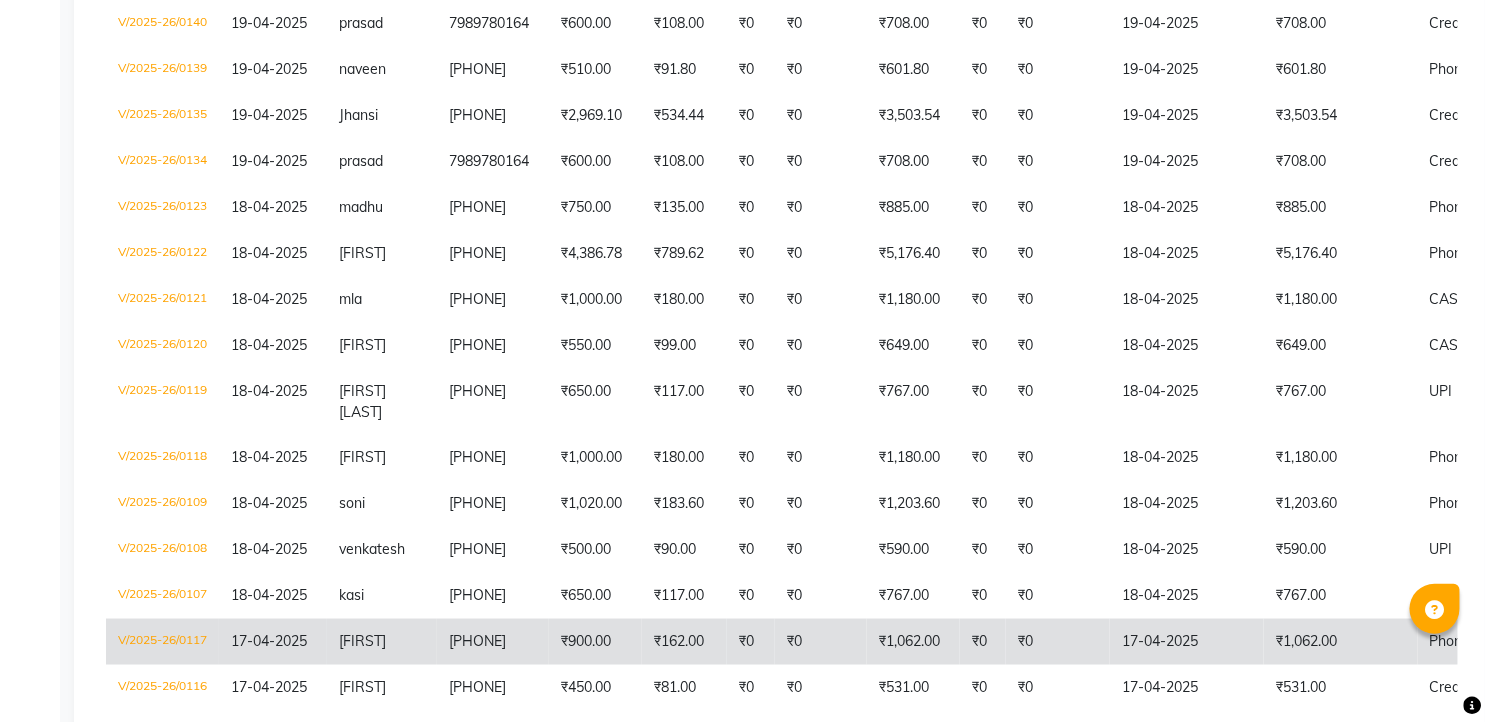 scroll, scrollTop: 0, scrollLeft: 0, axis: both 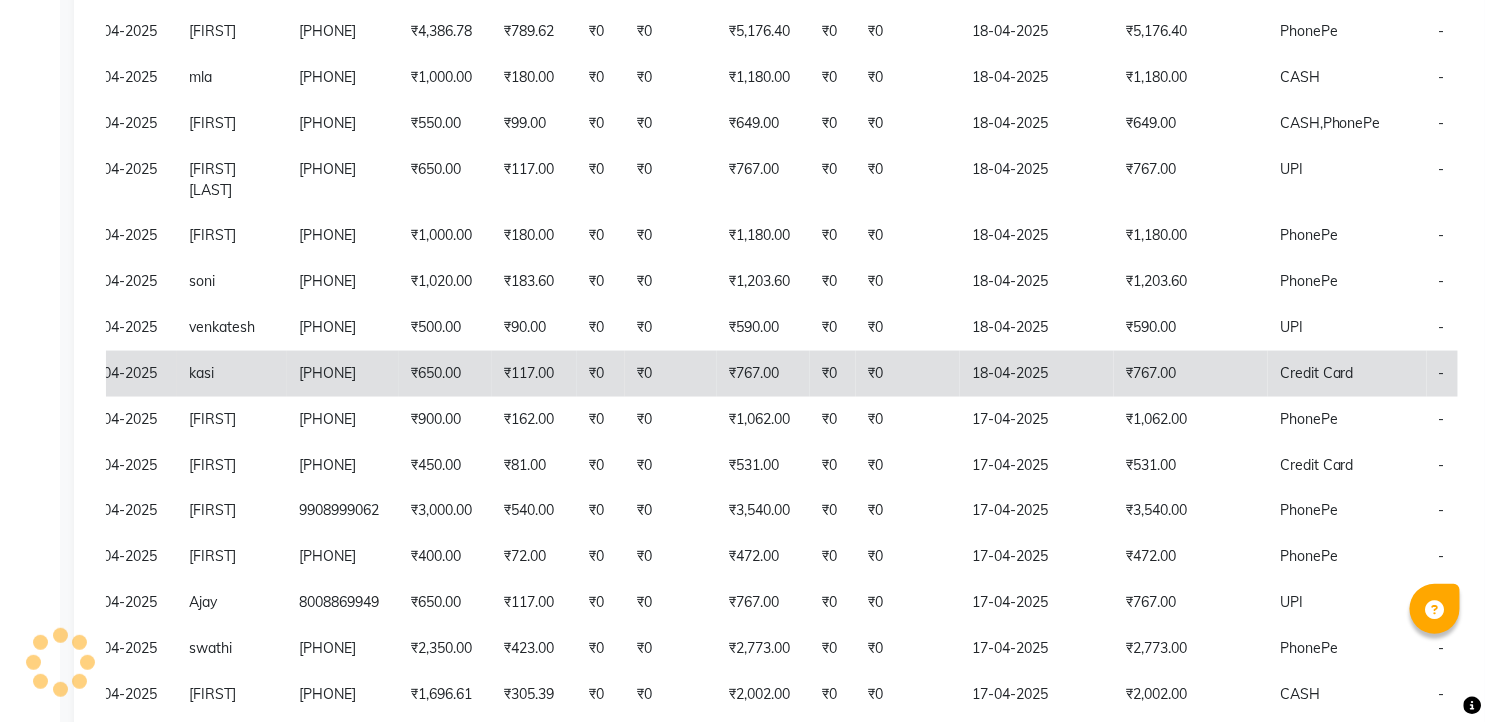 click on "₹767.00" 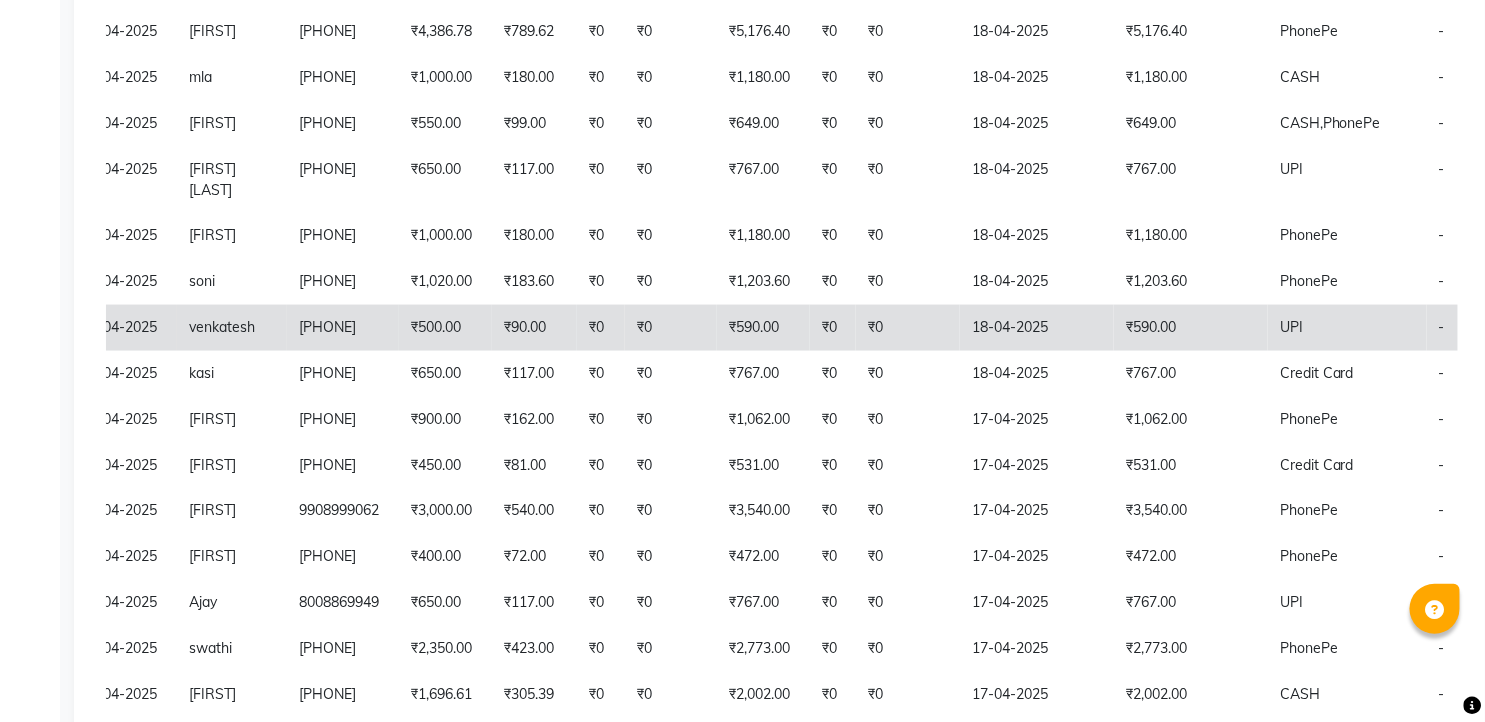 click on "₹590.00" 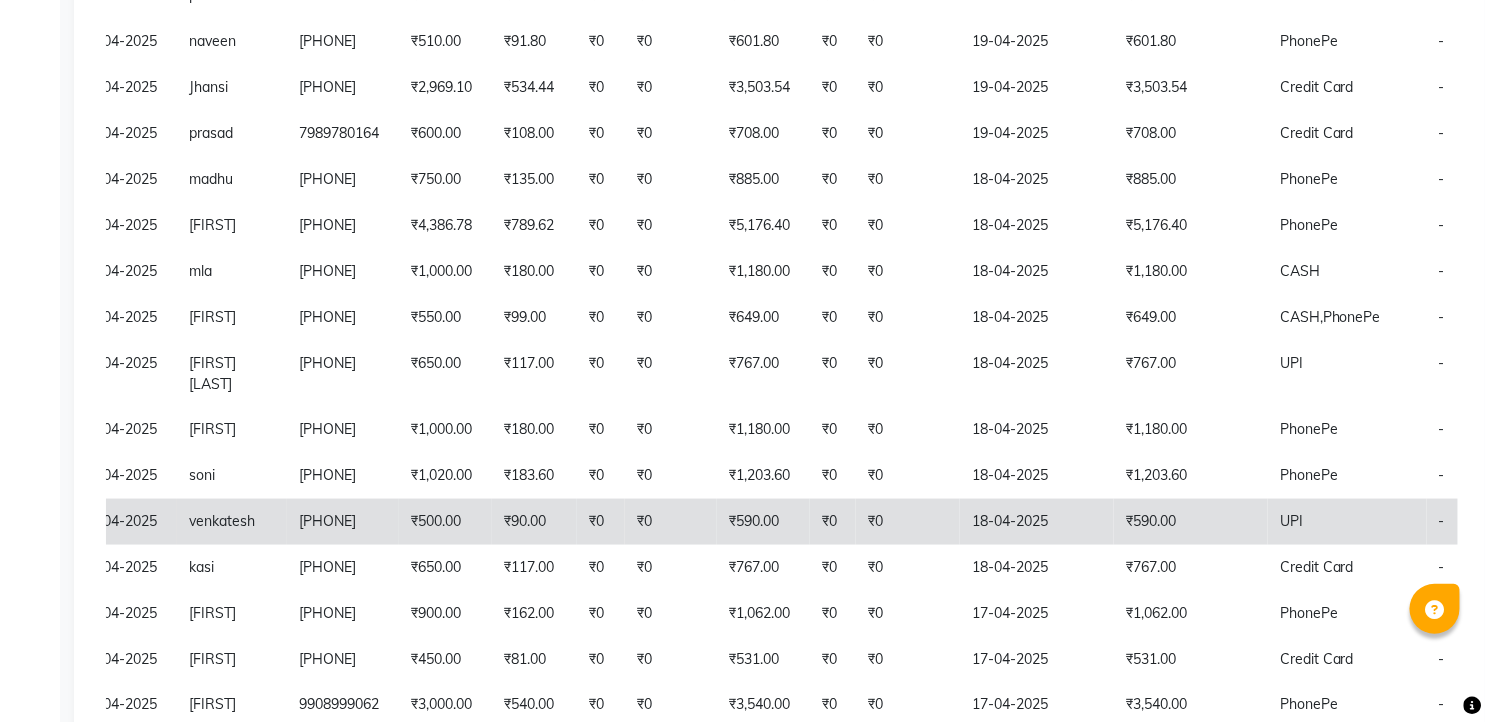scroll, scrollTop: 3313, scrollLeft: 0, axis: vertical 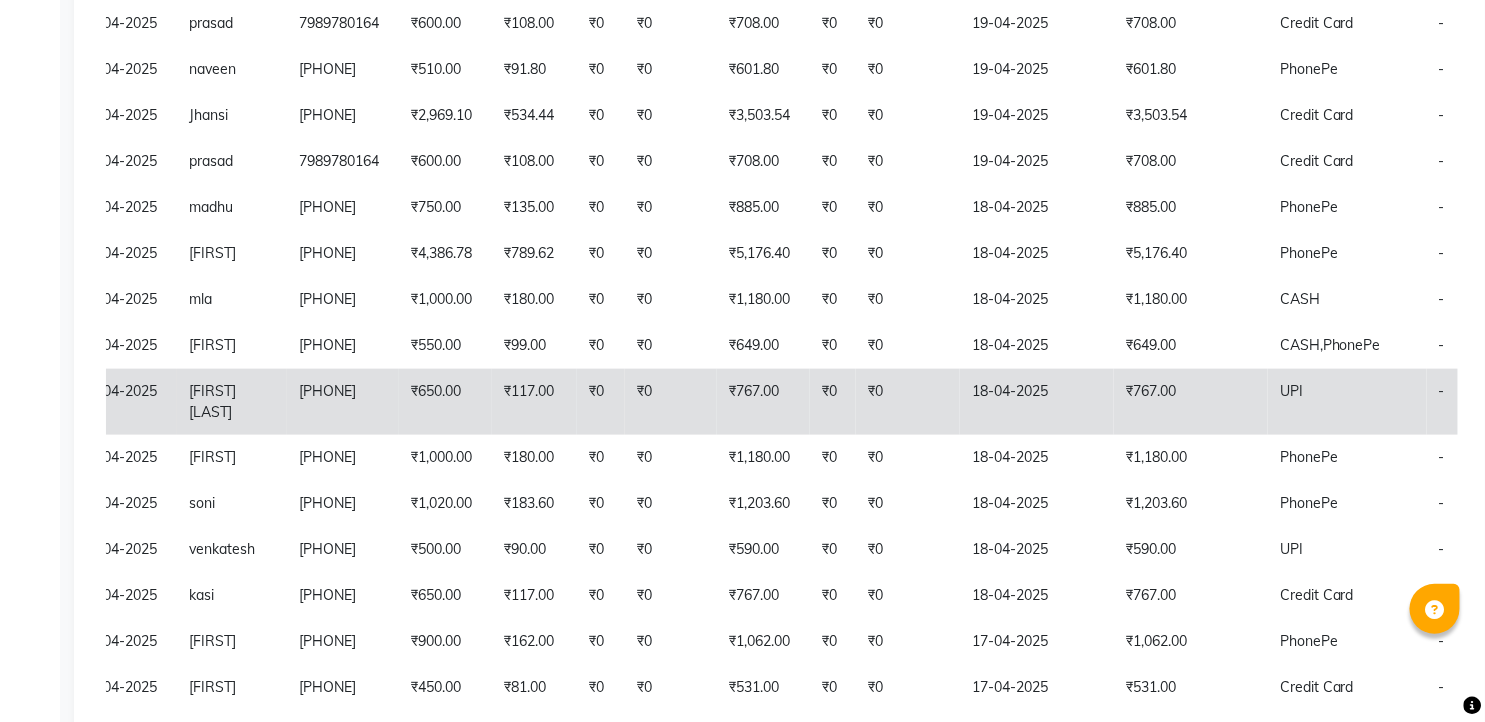 click on "₹0" 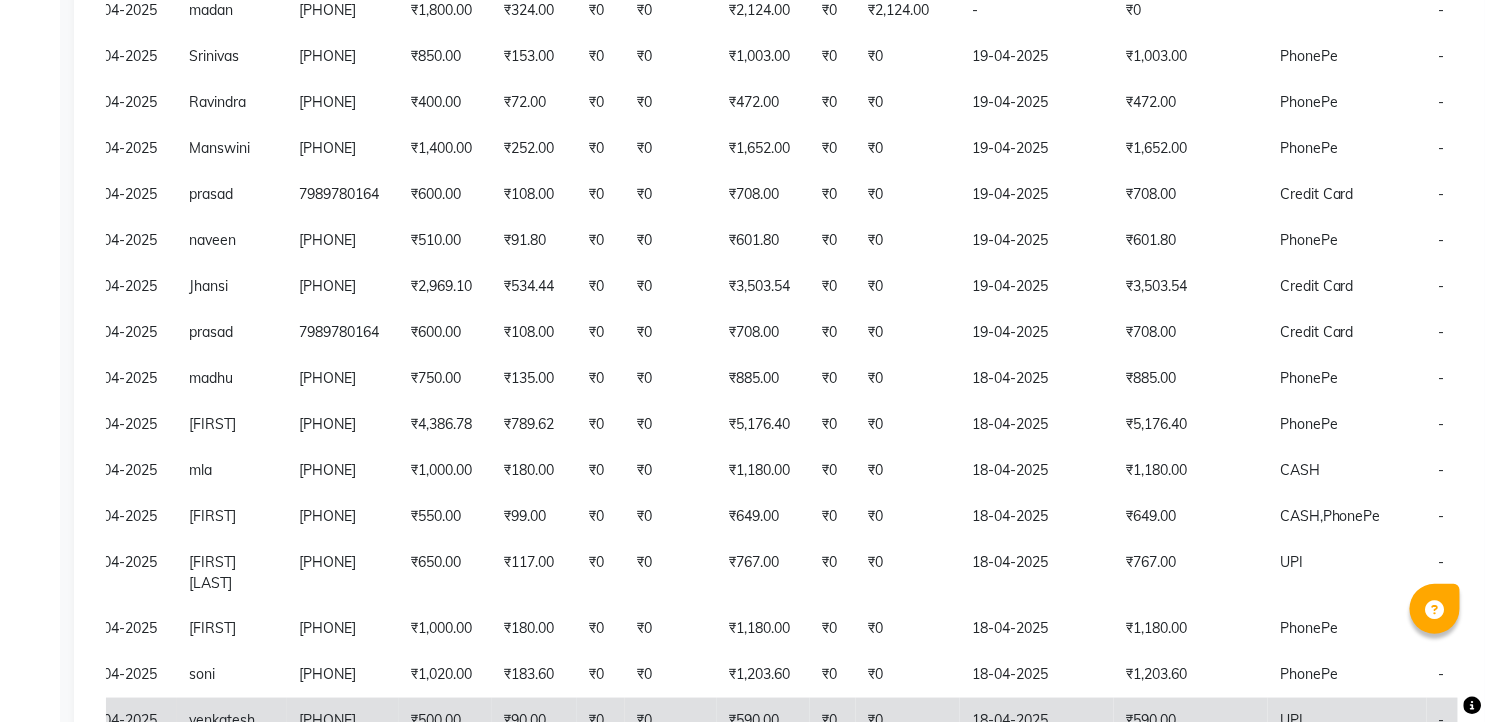 scroll, scrollTop: 3091, scrollLeft: 0, axis: vertical 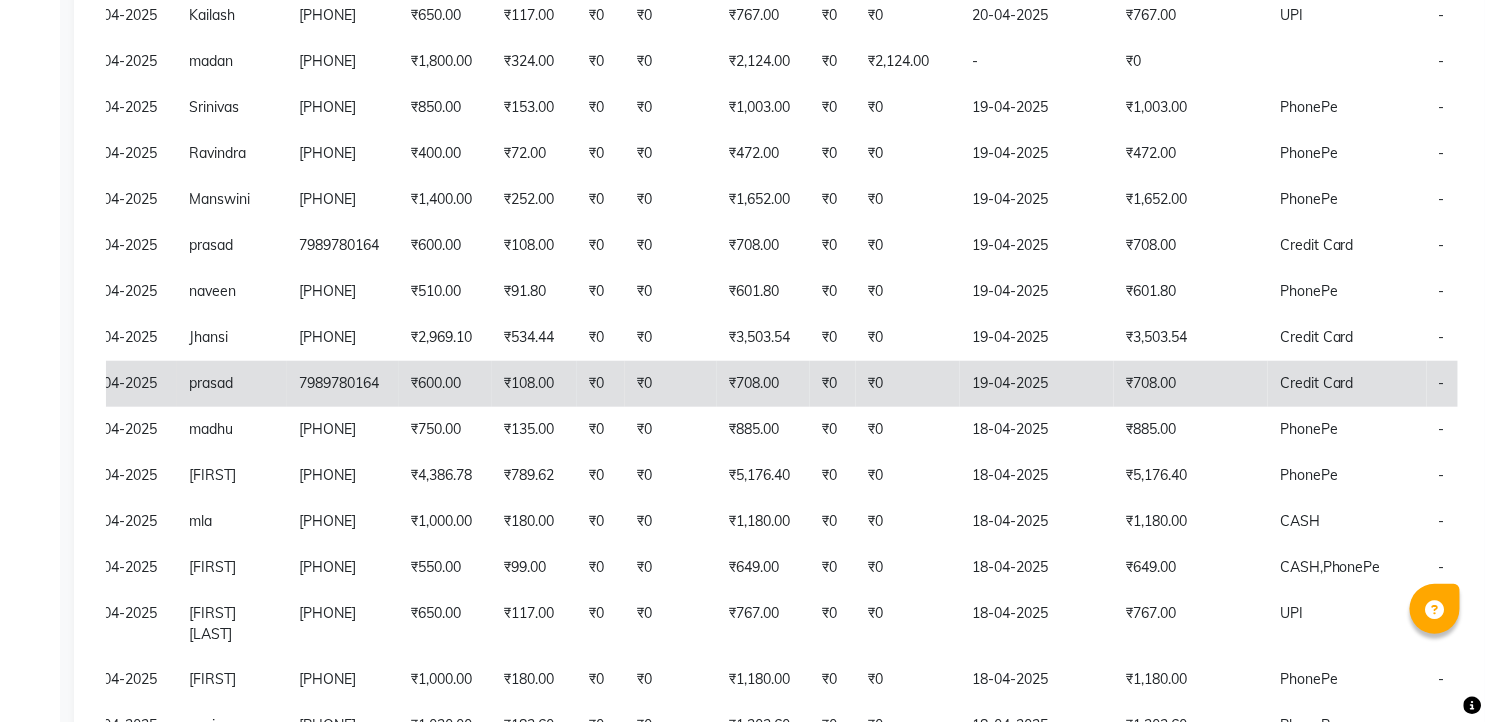 click on "₹0" 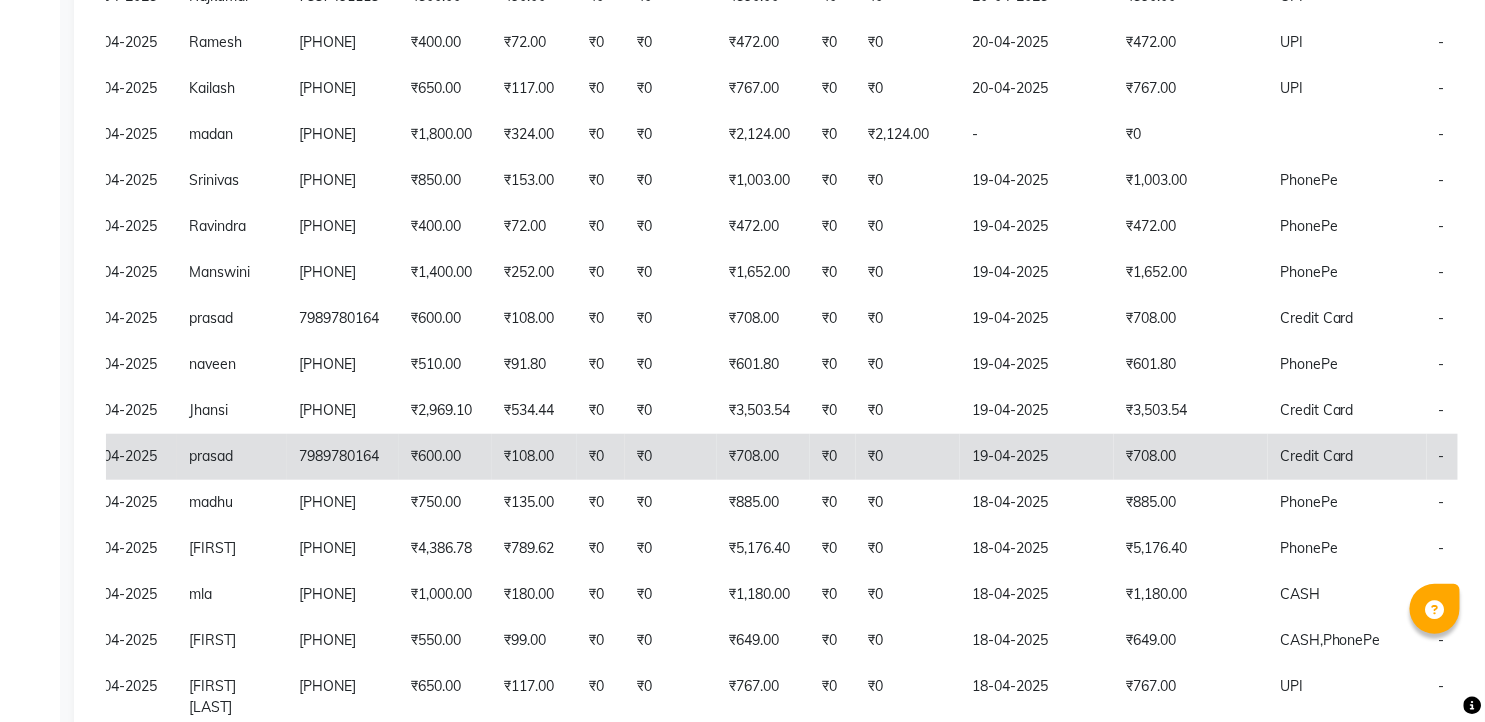 scroll, scrollTop: 2980, scrollLeft: 0, axis: vertical 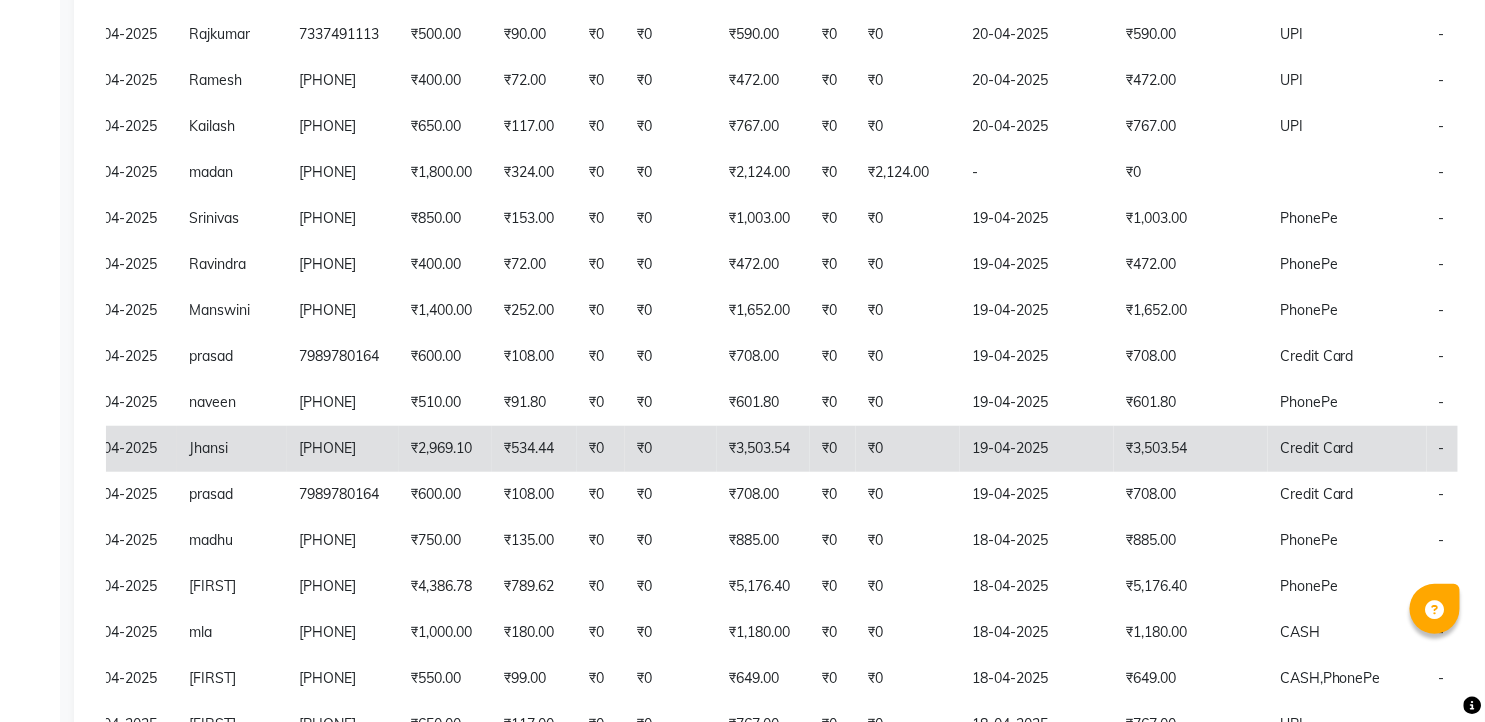 click on "₹3,503.54" 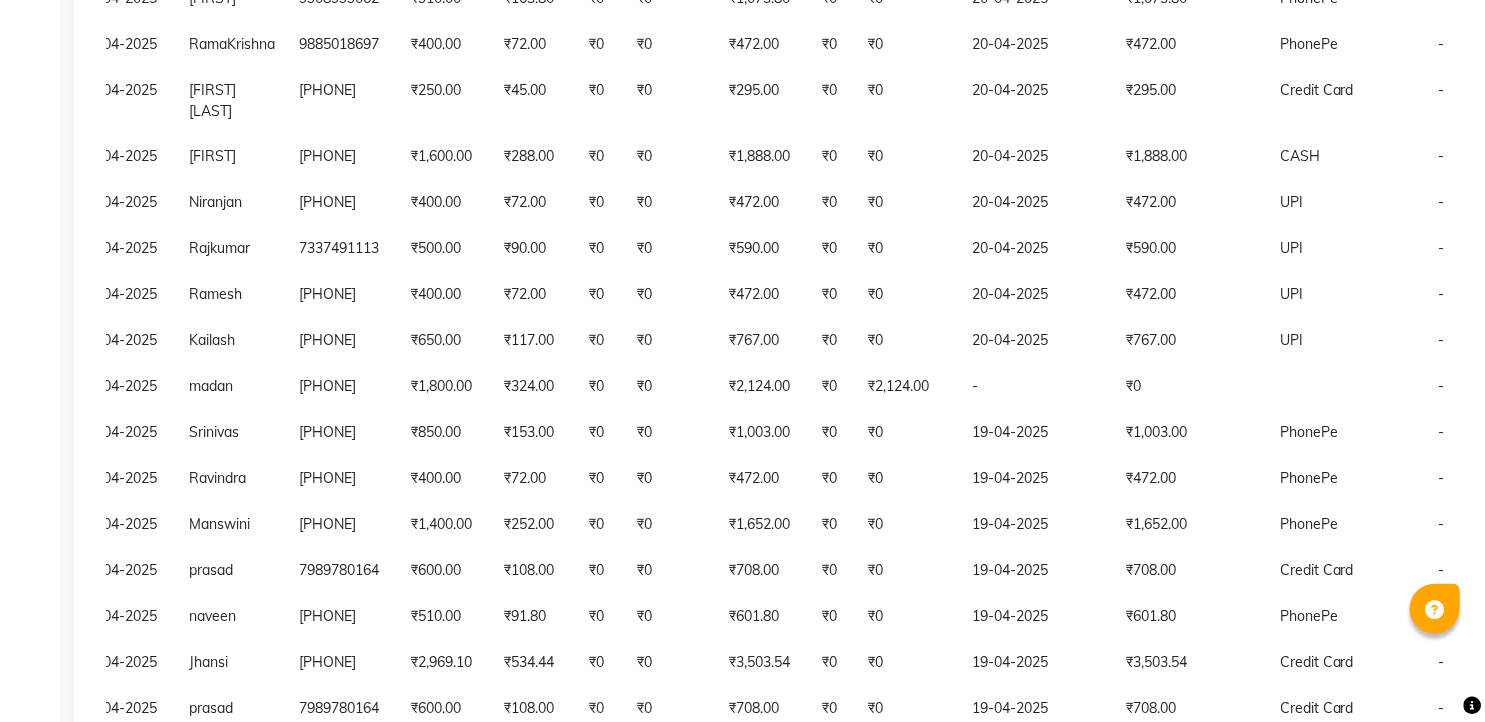 scroll, scrollTop: 2757, scrollLeft: 0, axis: vertical 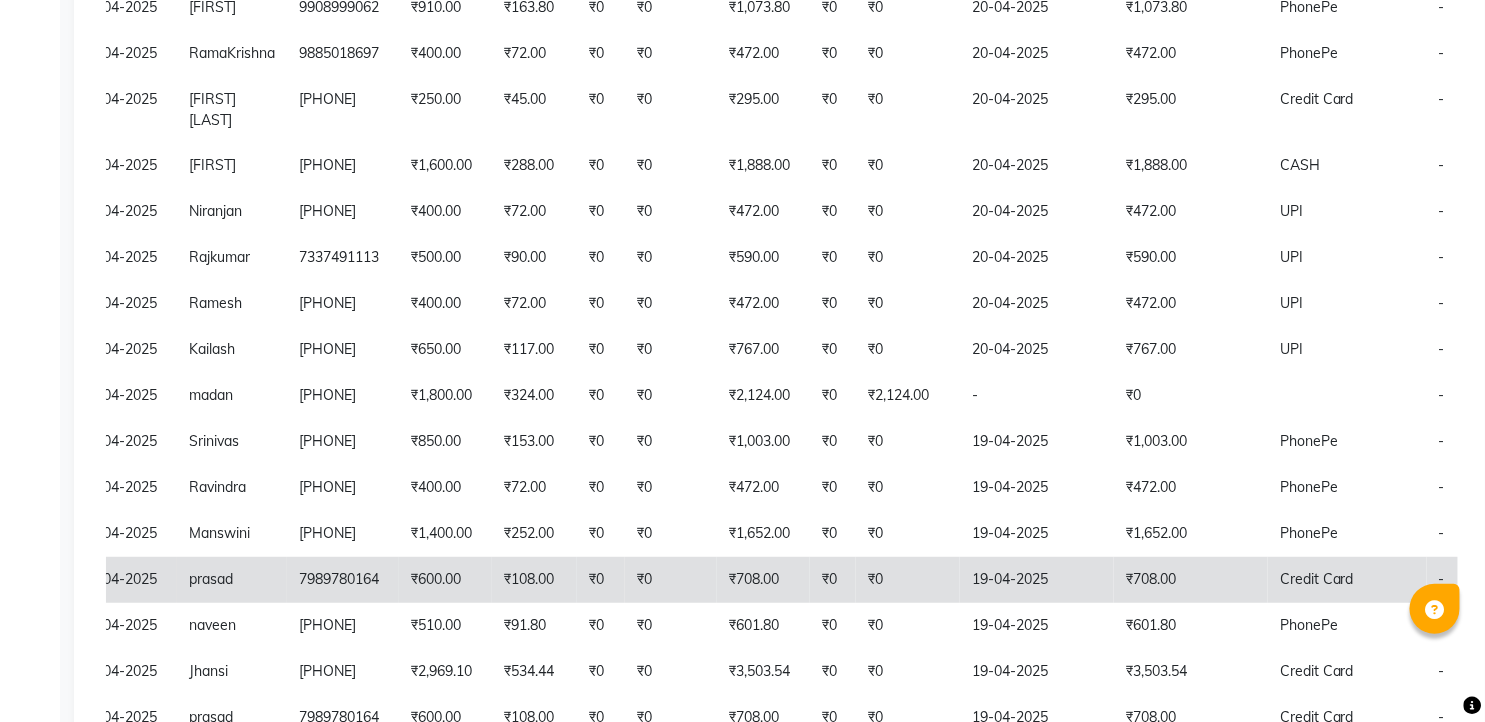 click on "19-04-2025" 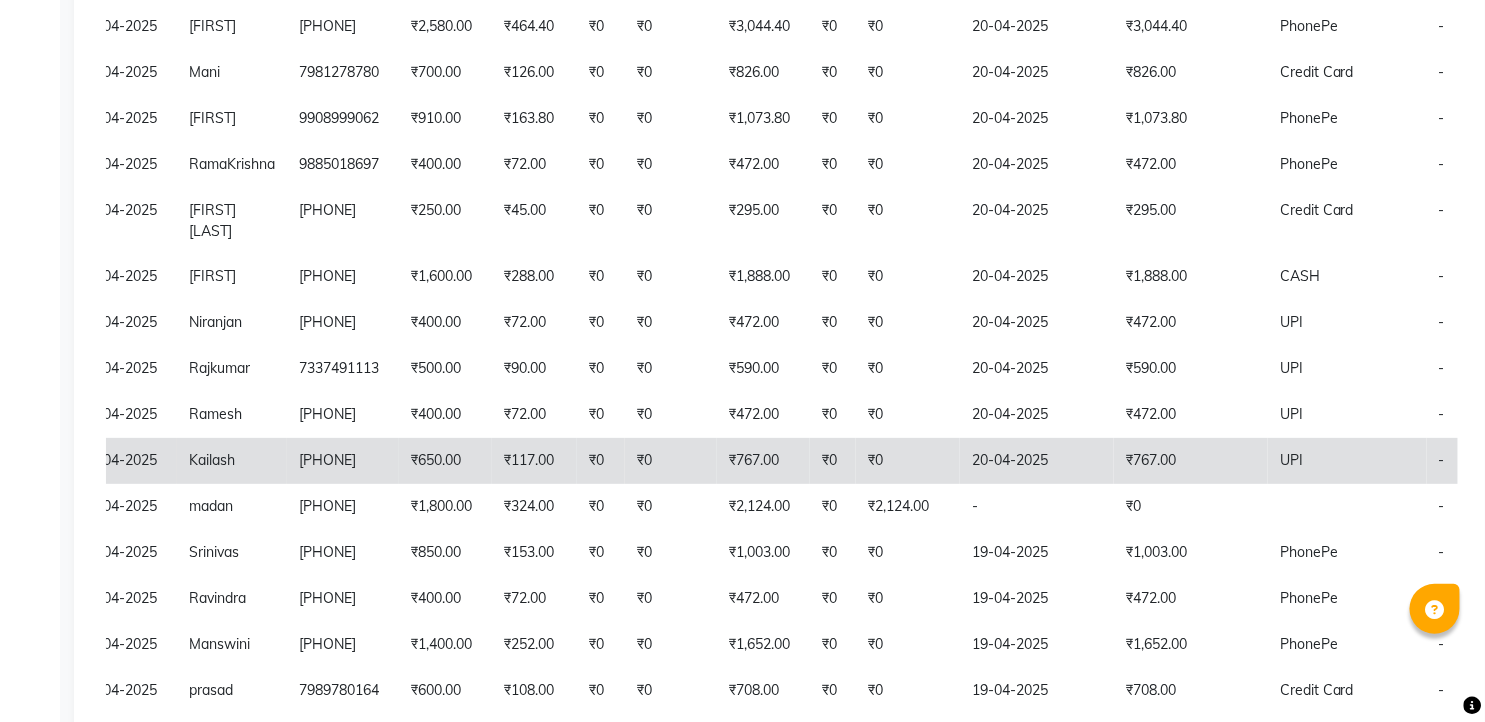 click on "20-04-2025" 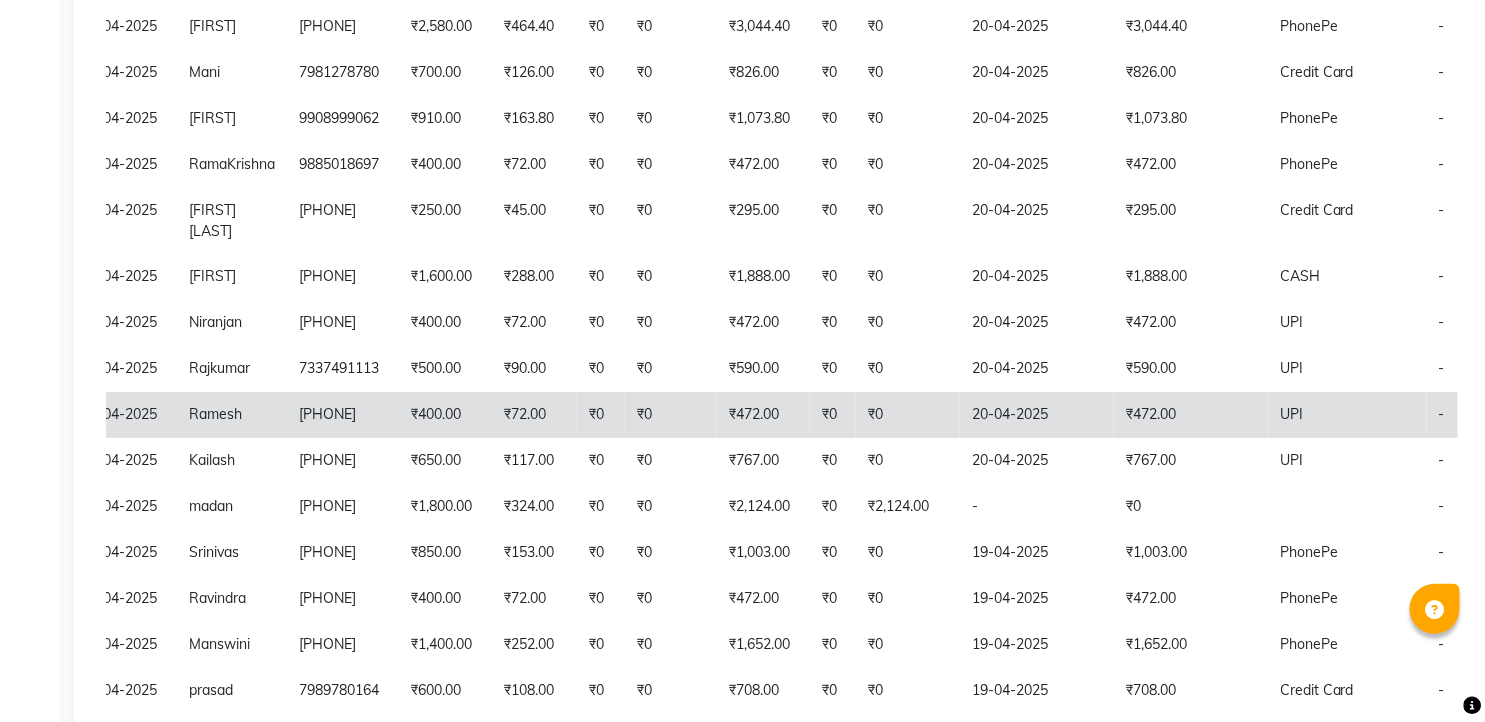 click on "20-04-2025" 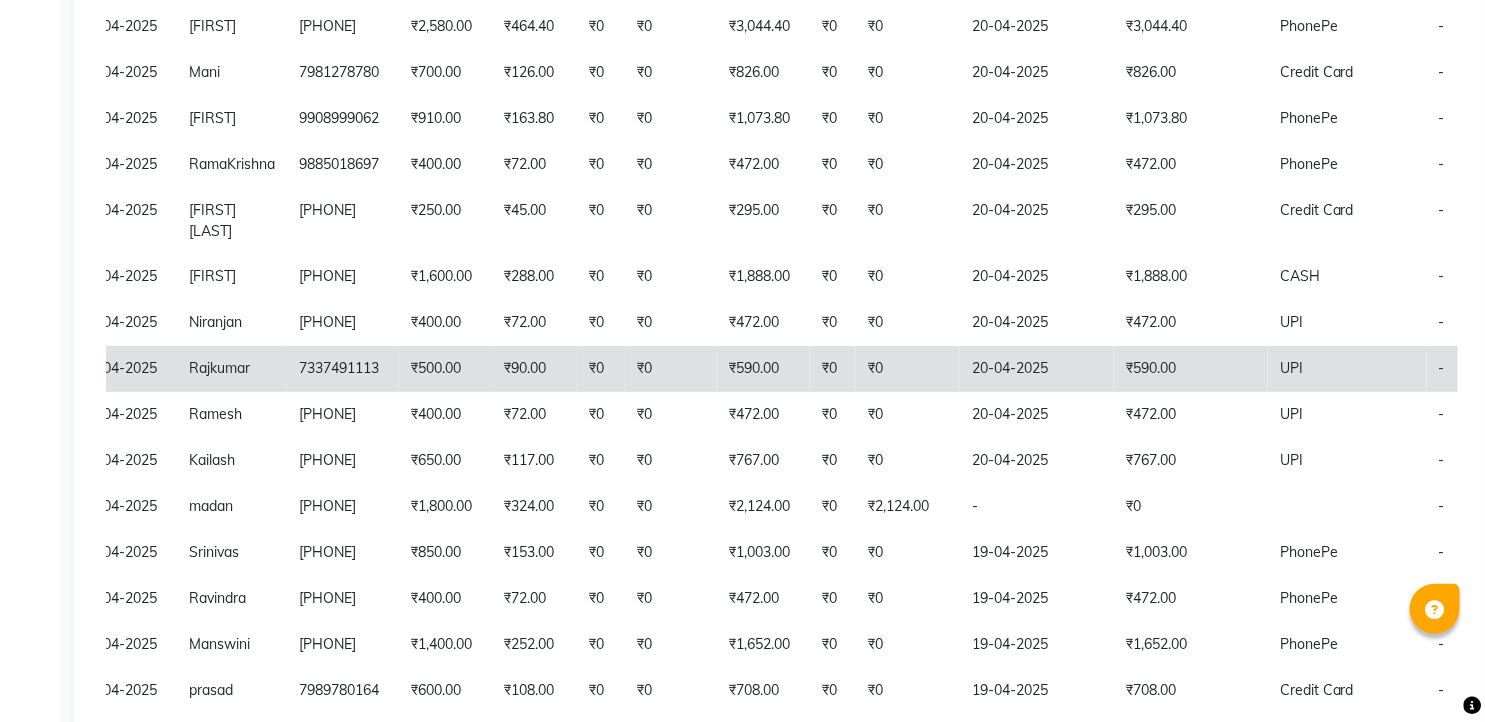 click on "₹590.00" 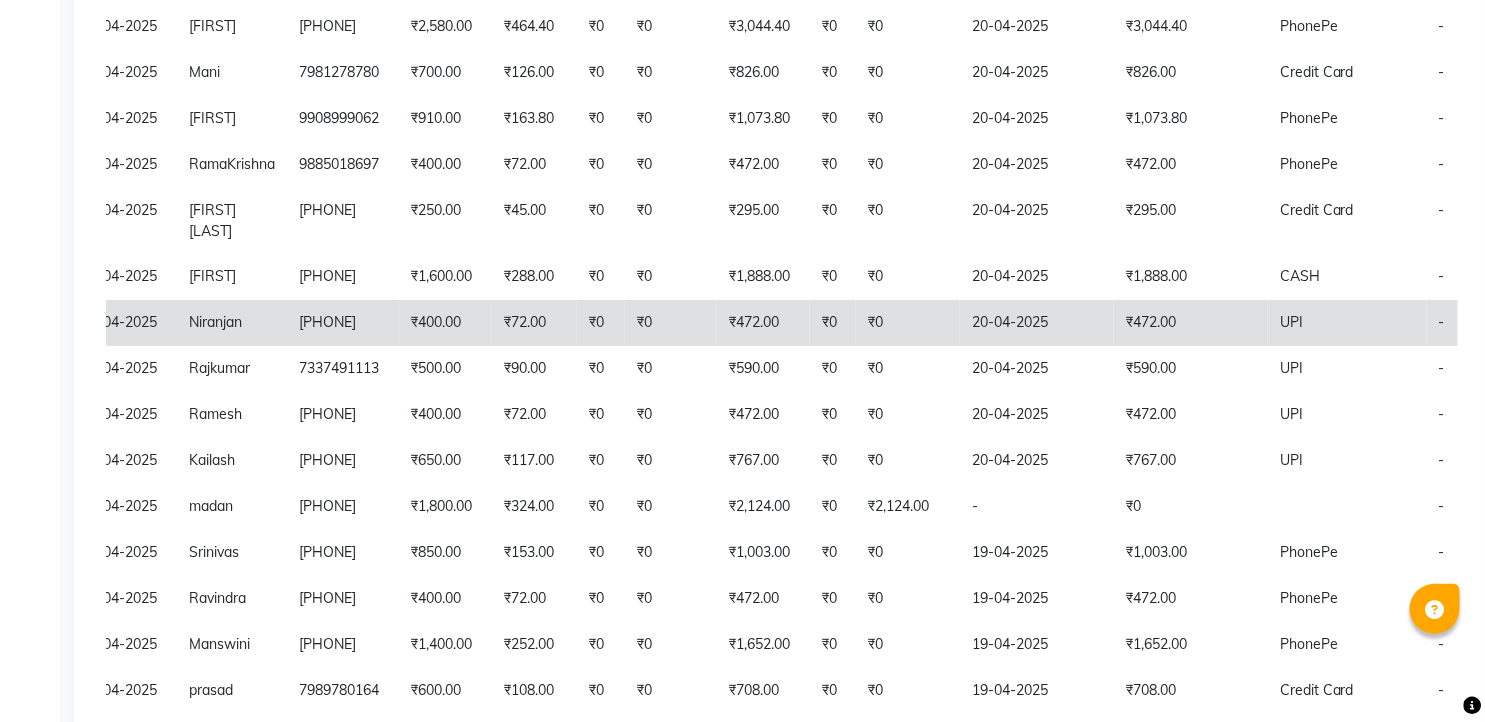 click on "₹72.00" 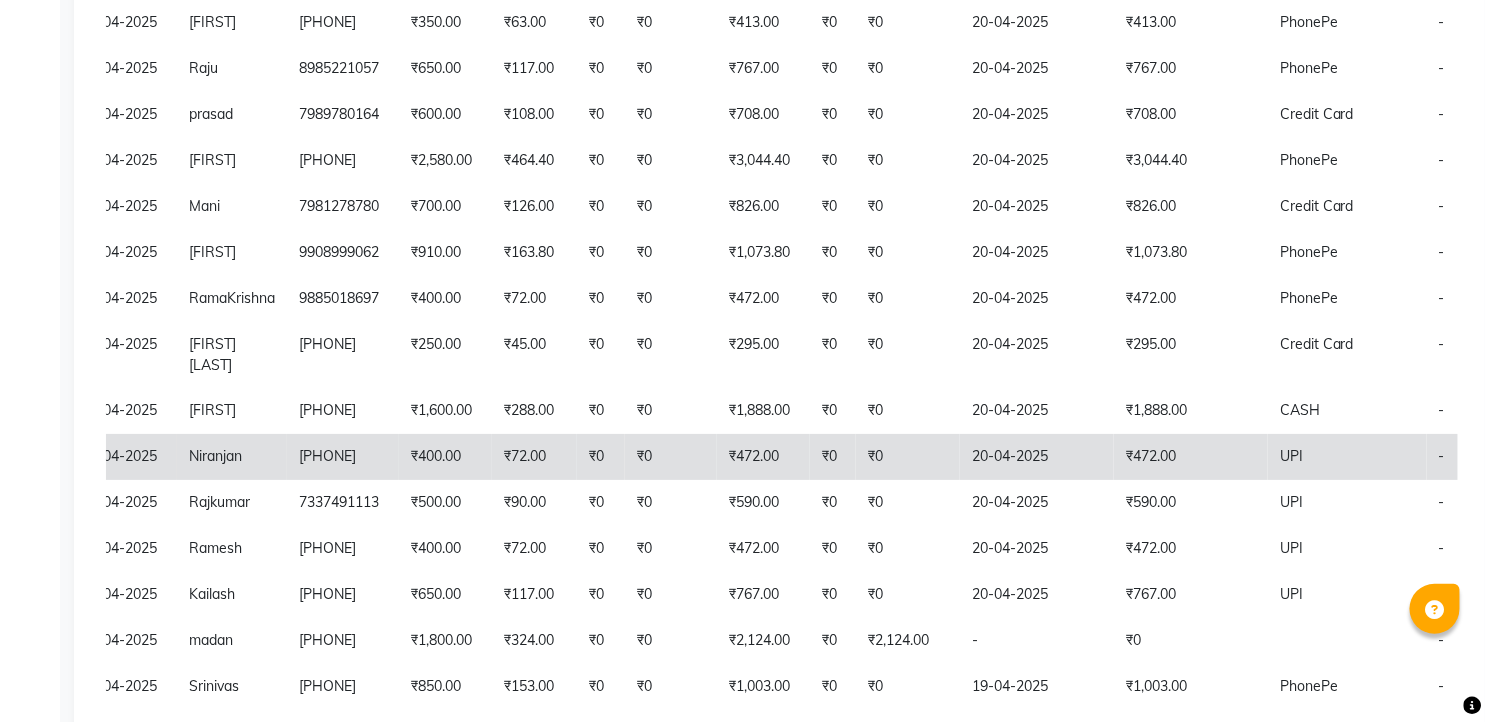 scroll, scrollTop: 2424, scrollLeft: 0, axis: vertical 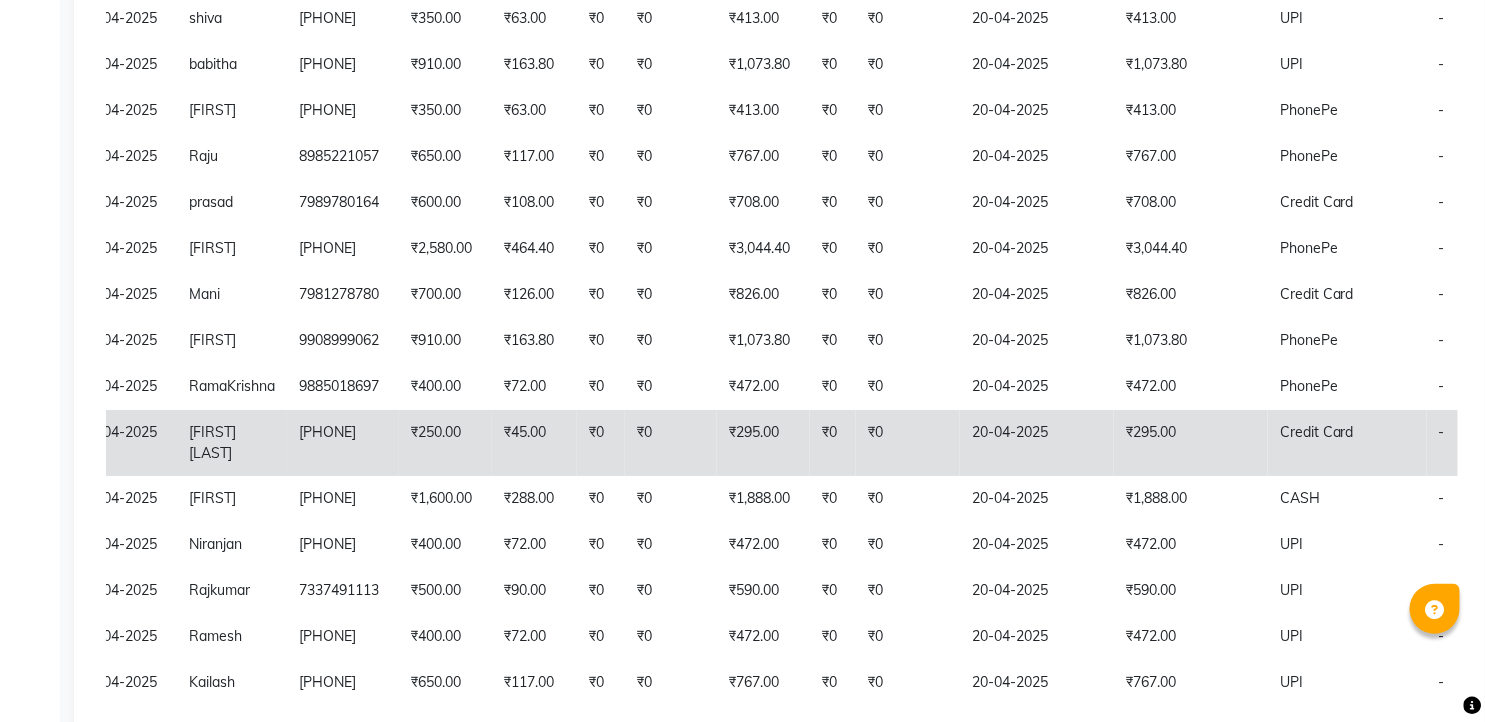 click on "20-04-2025" 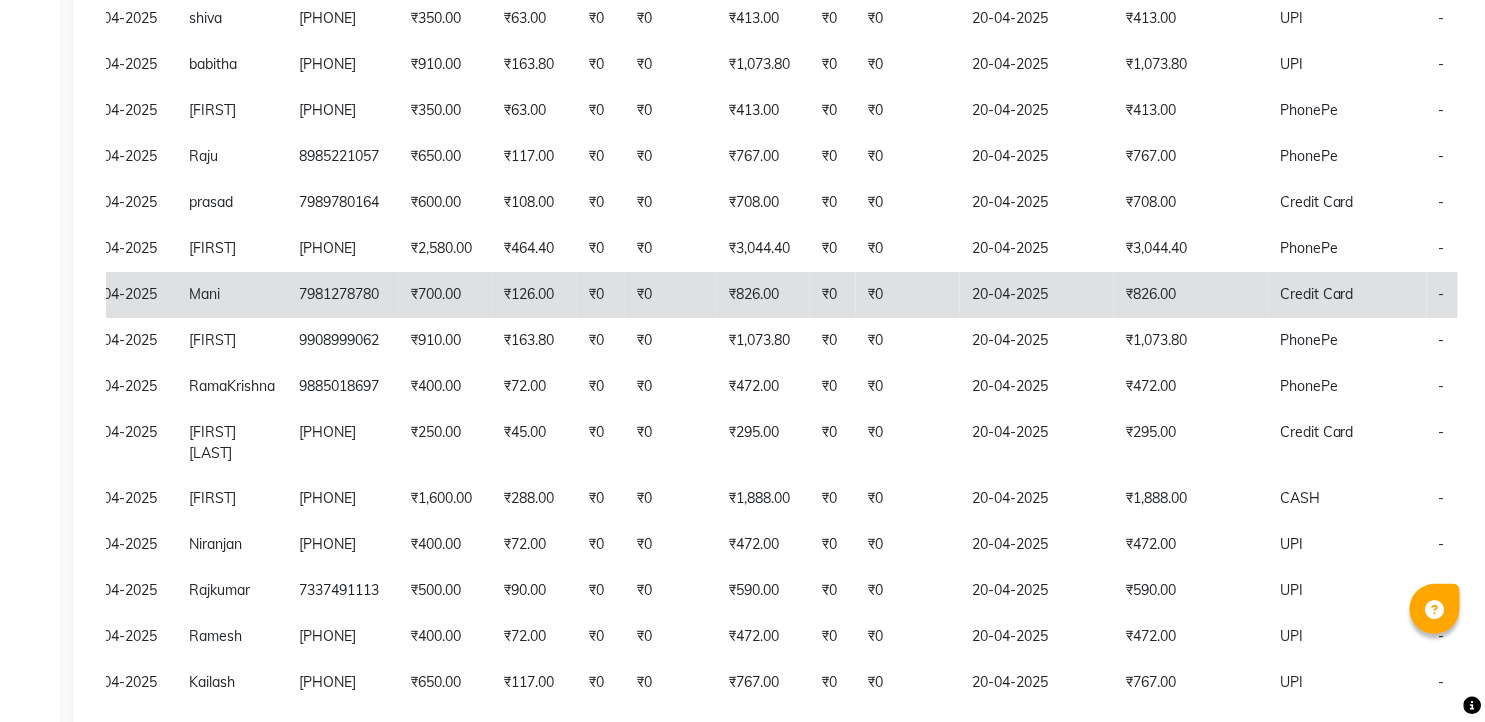 click on "₹0" 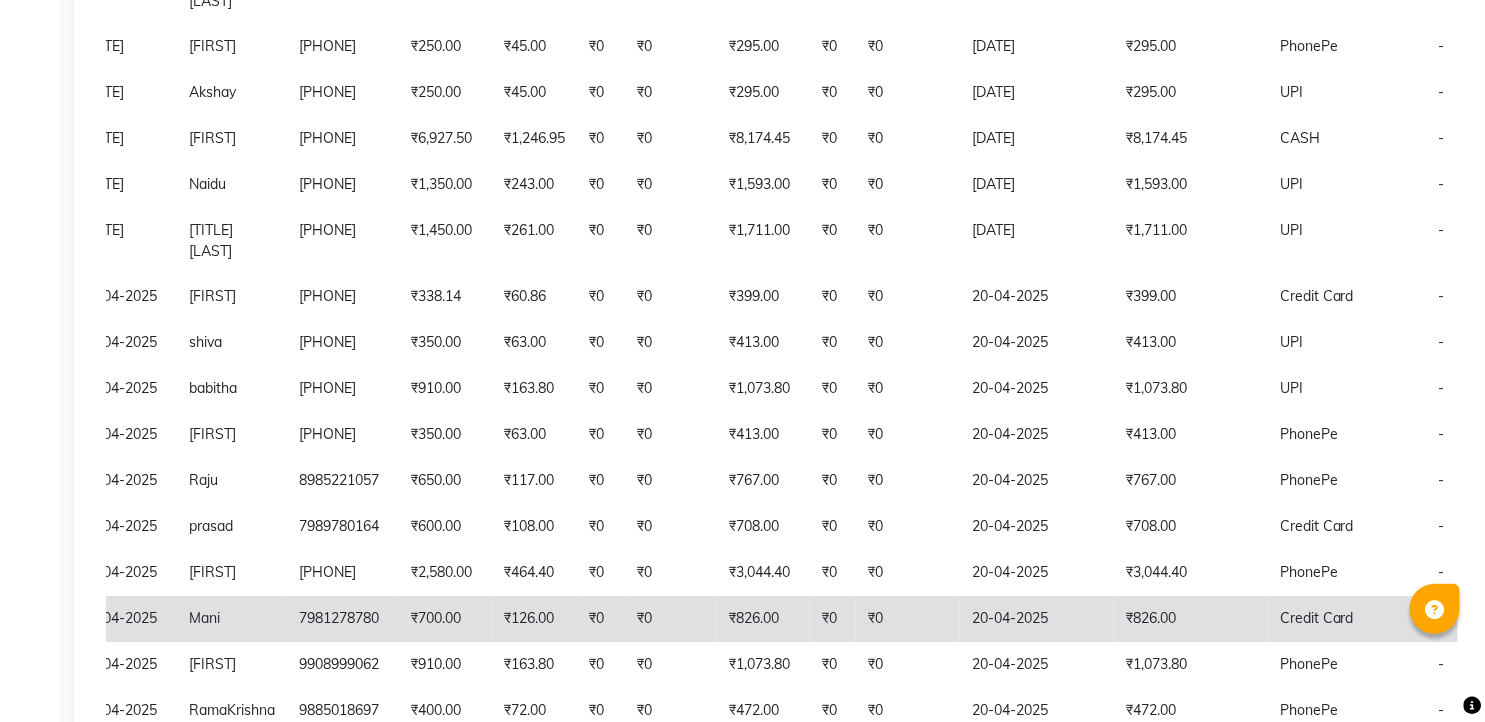 scroll, scrollTop: 2091, scrollLeft: 0, axis: vertical 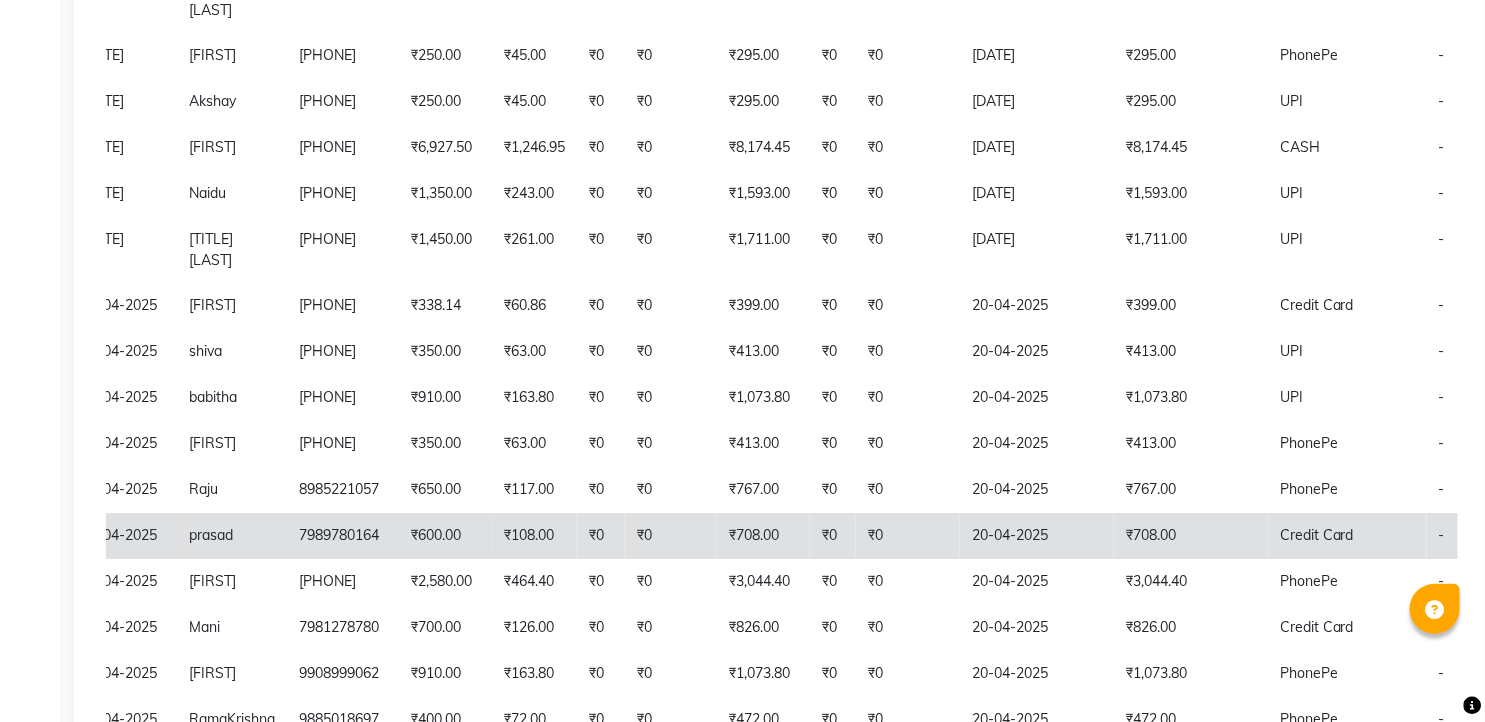 click on "₹0" 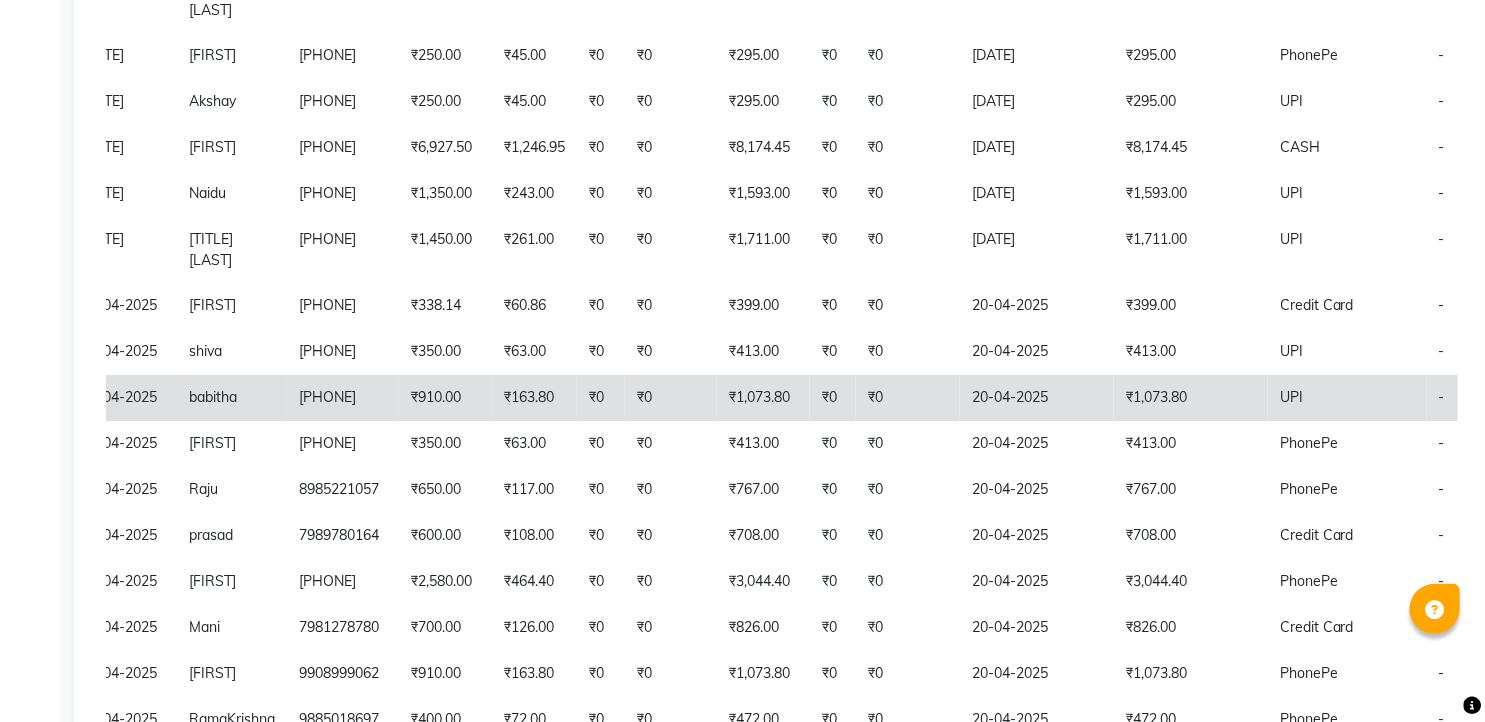 click on "20-04-2025" 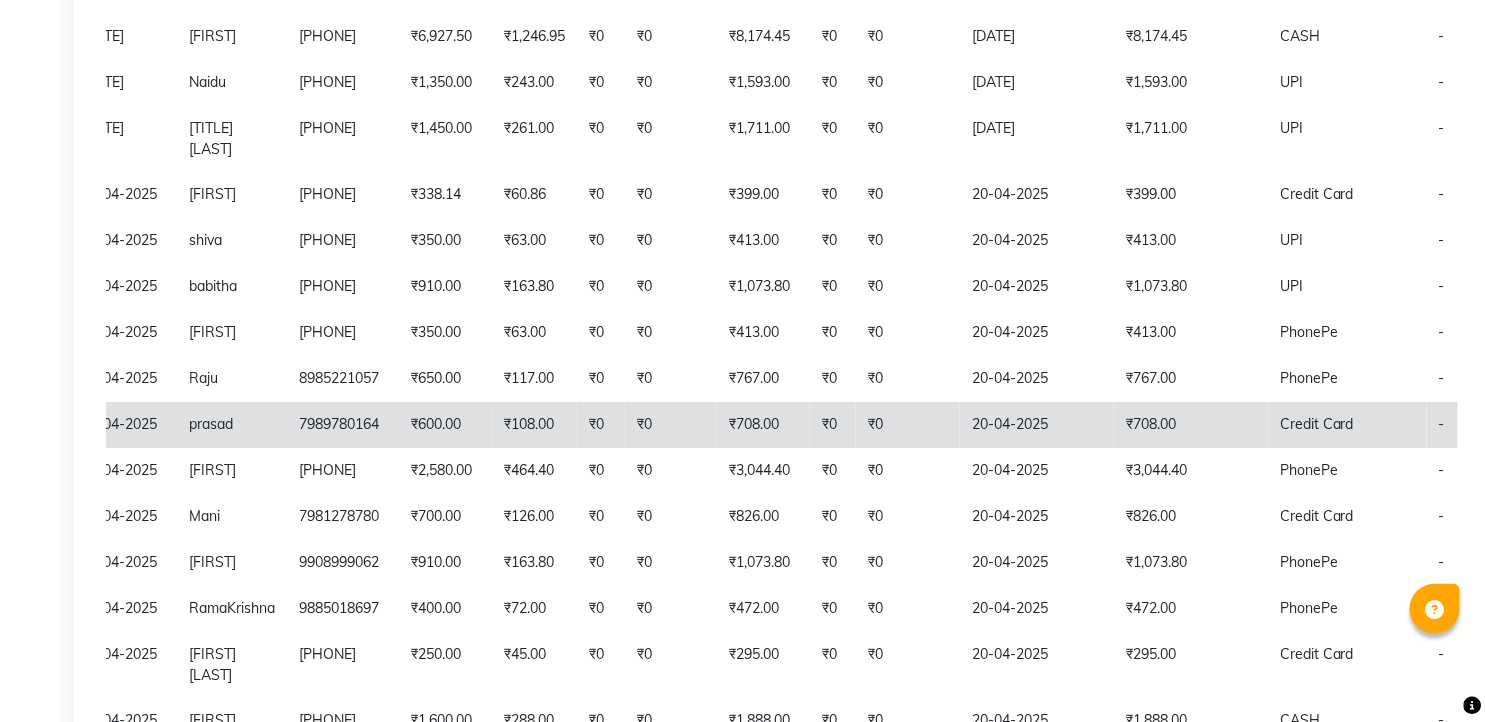 scroll, scrollTop: 2091, scrollLeft: 0, axis: vertical 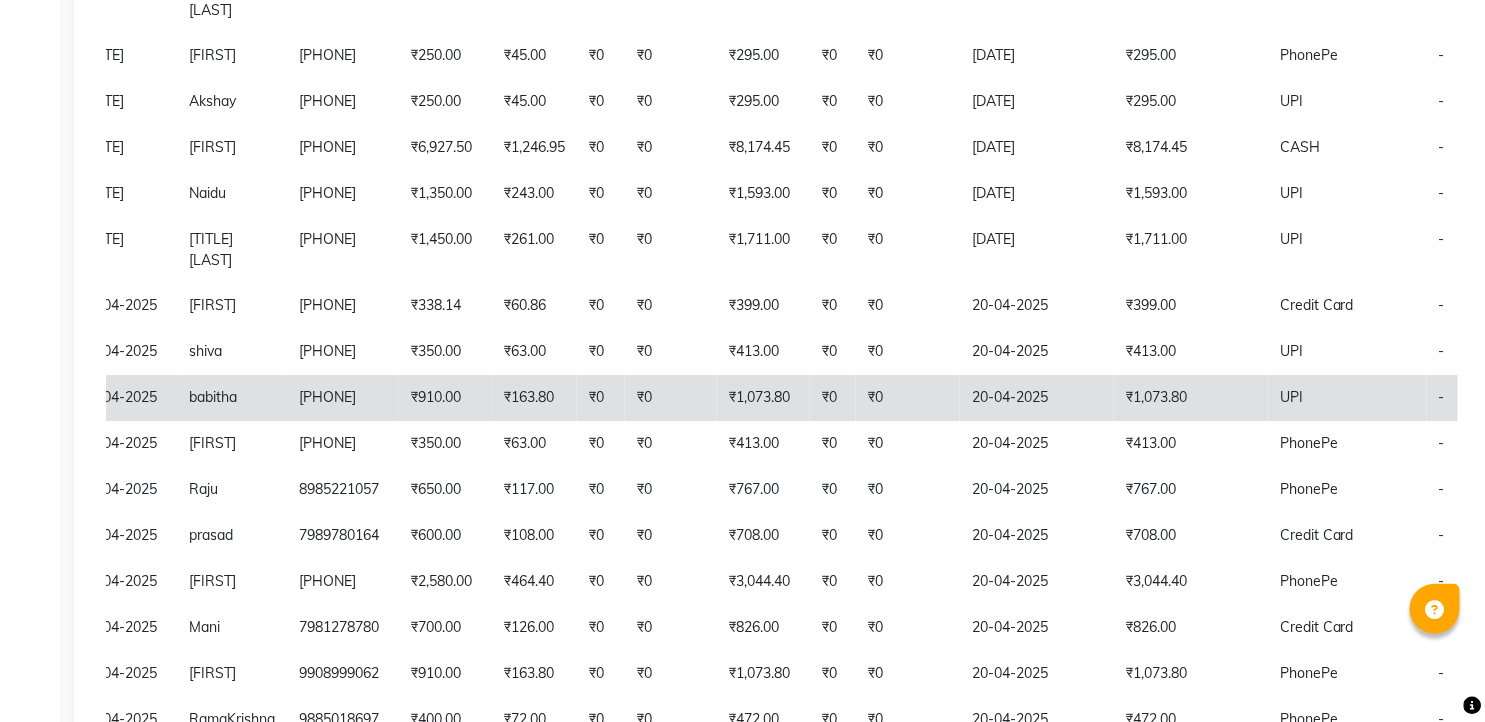 click on "₹910.00" 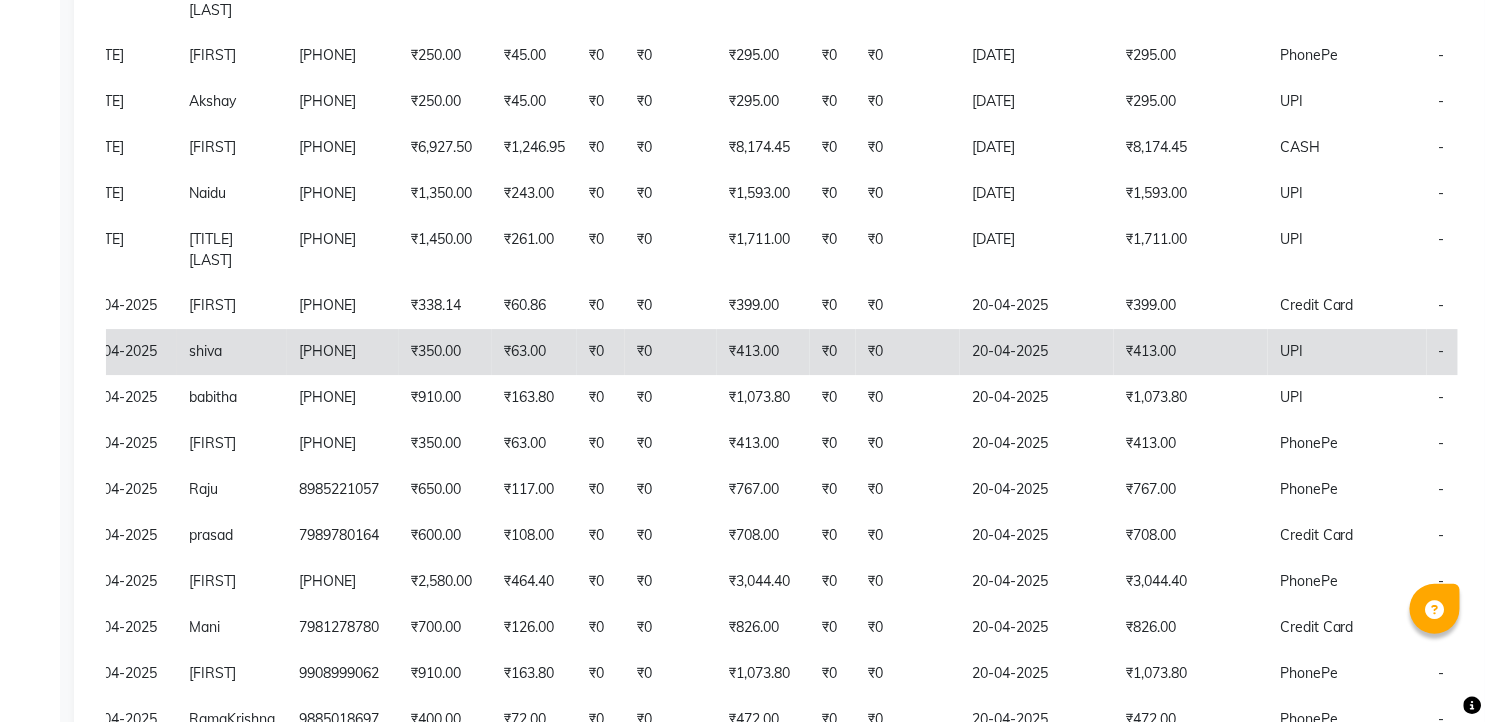 click on "9550770709" 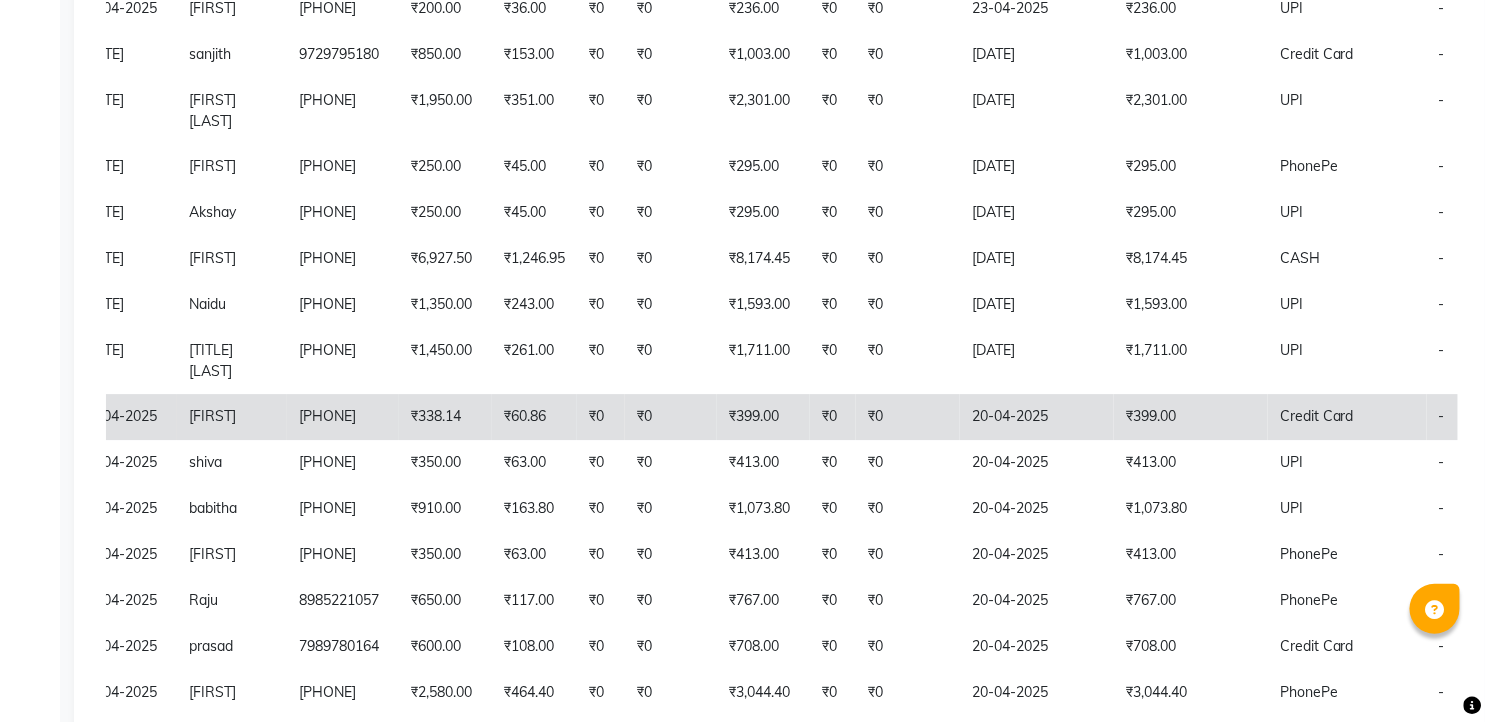 click on "₹399.00" 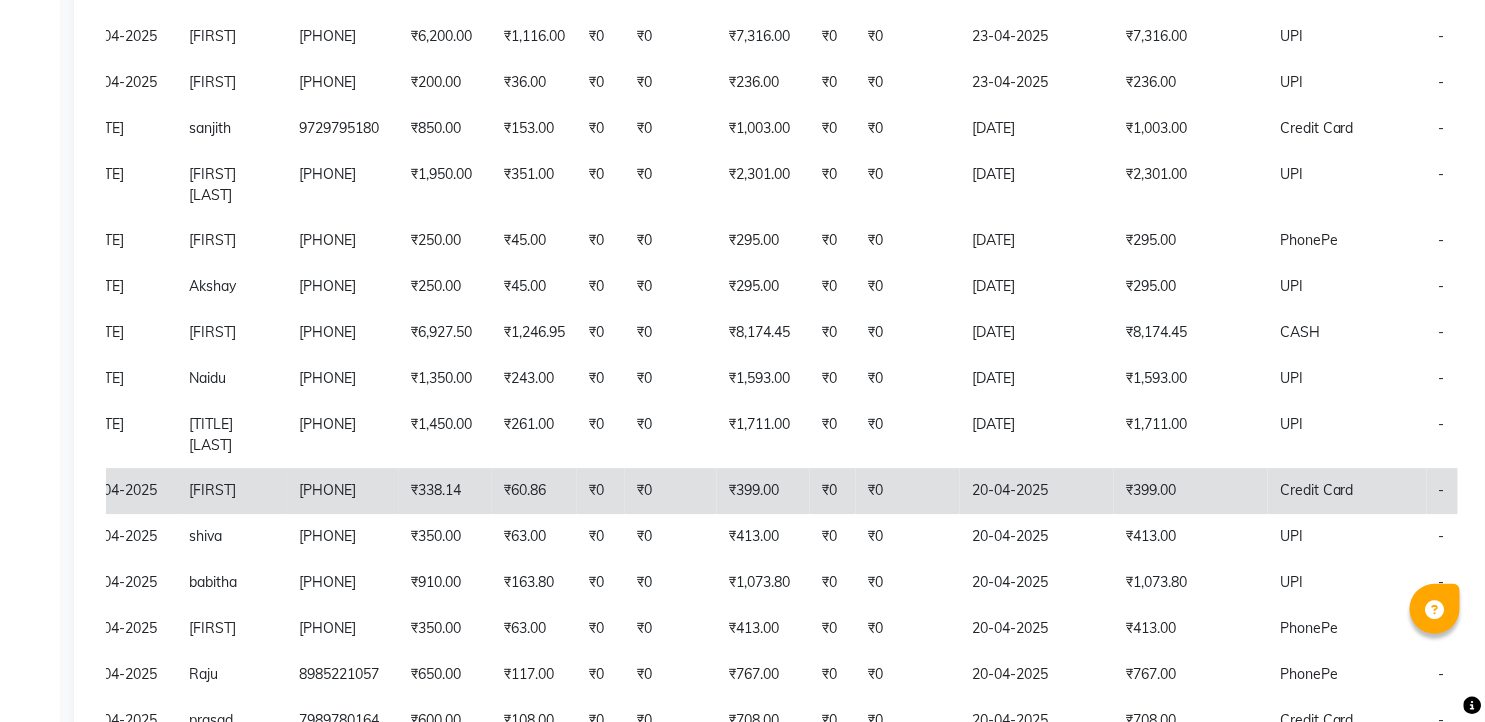 scroll, scrollTop: 1868, scrollLeft: 0, axis: vertical 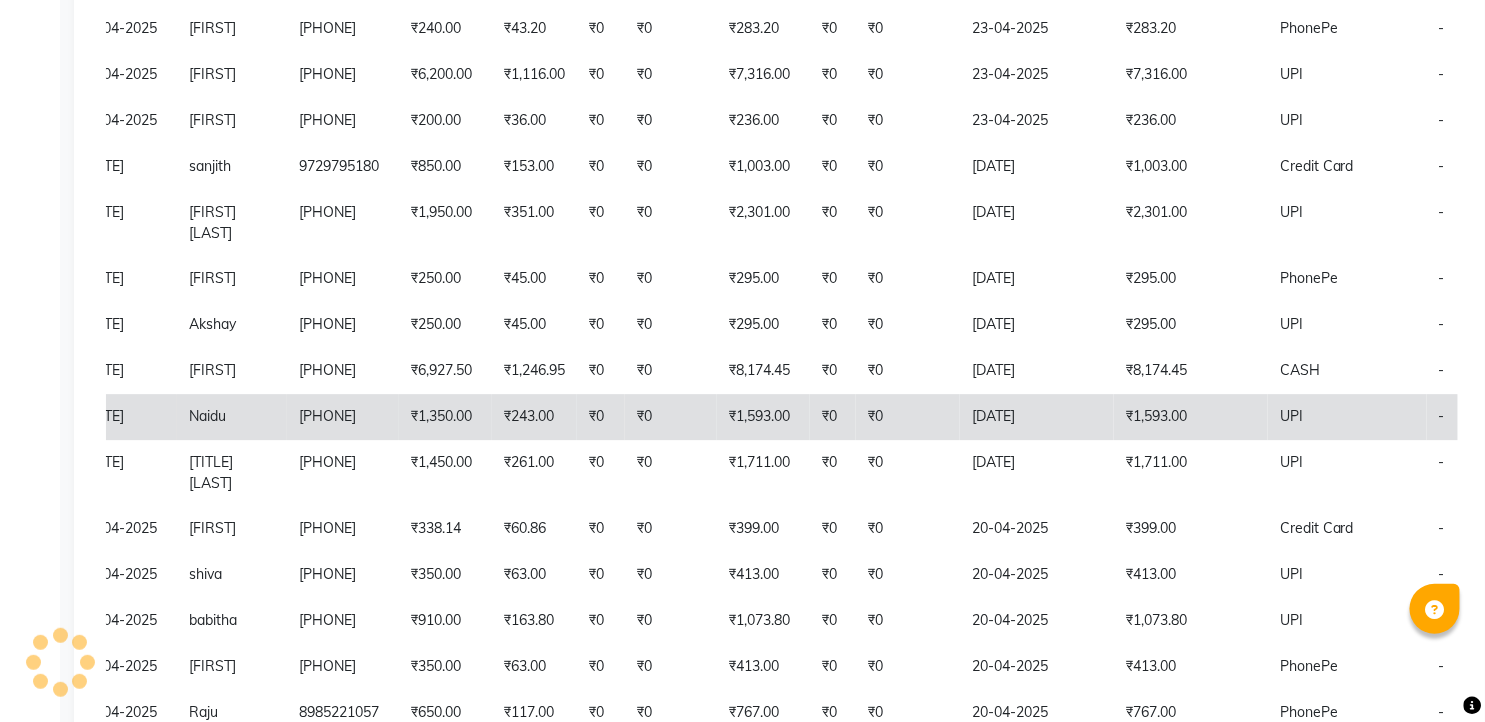 click on "₹0" 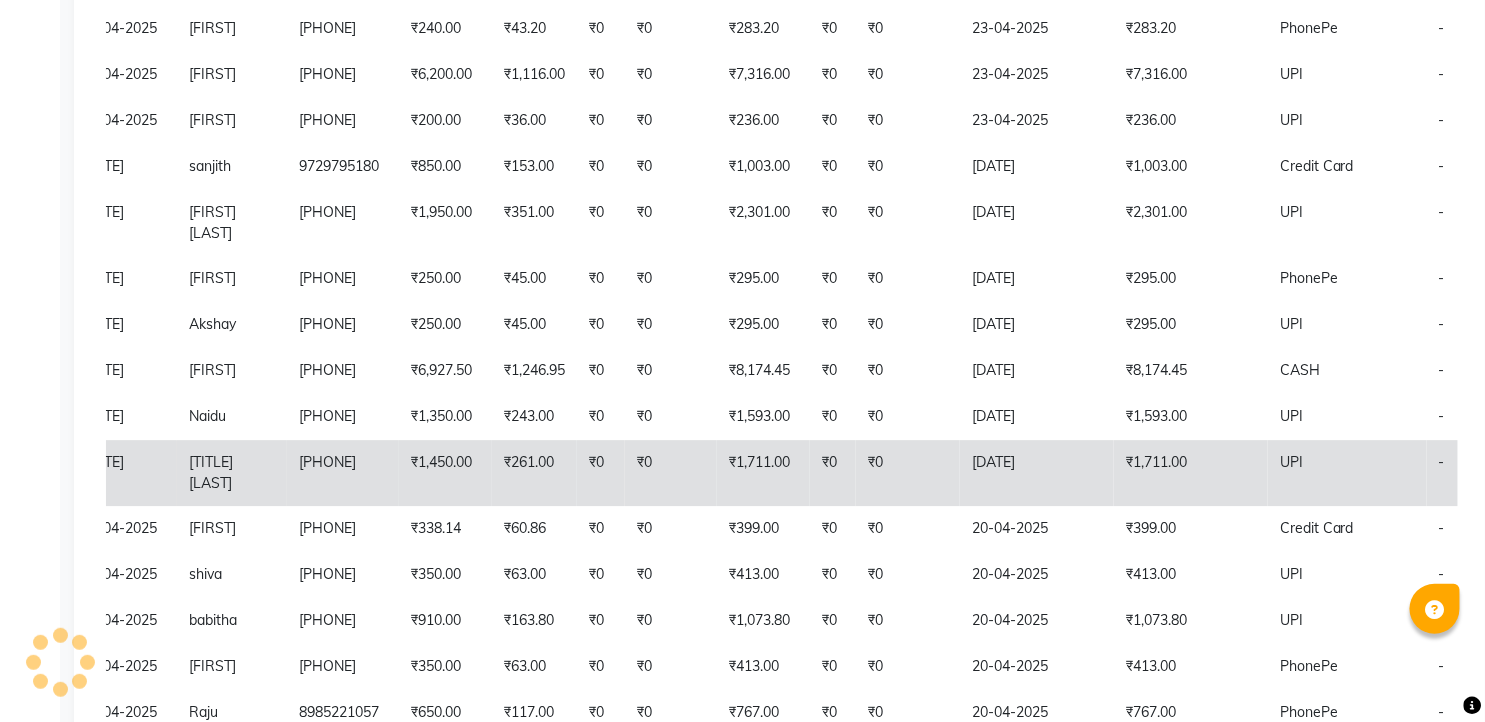 click on "[DATE]" 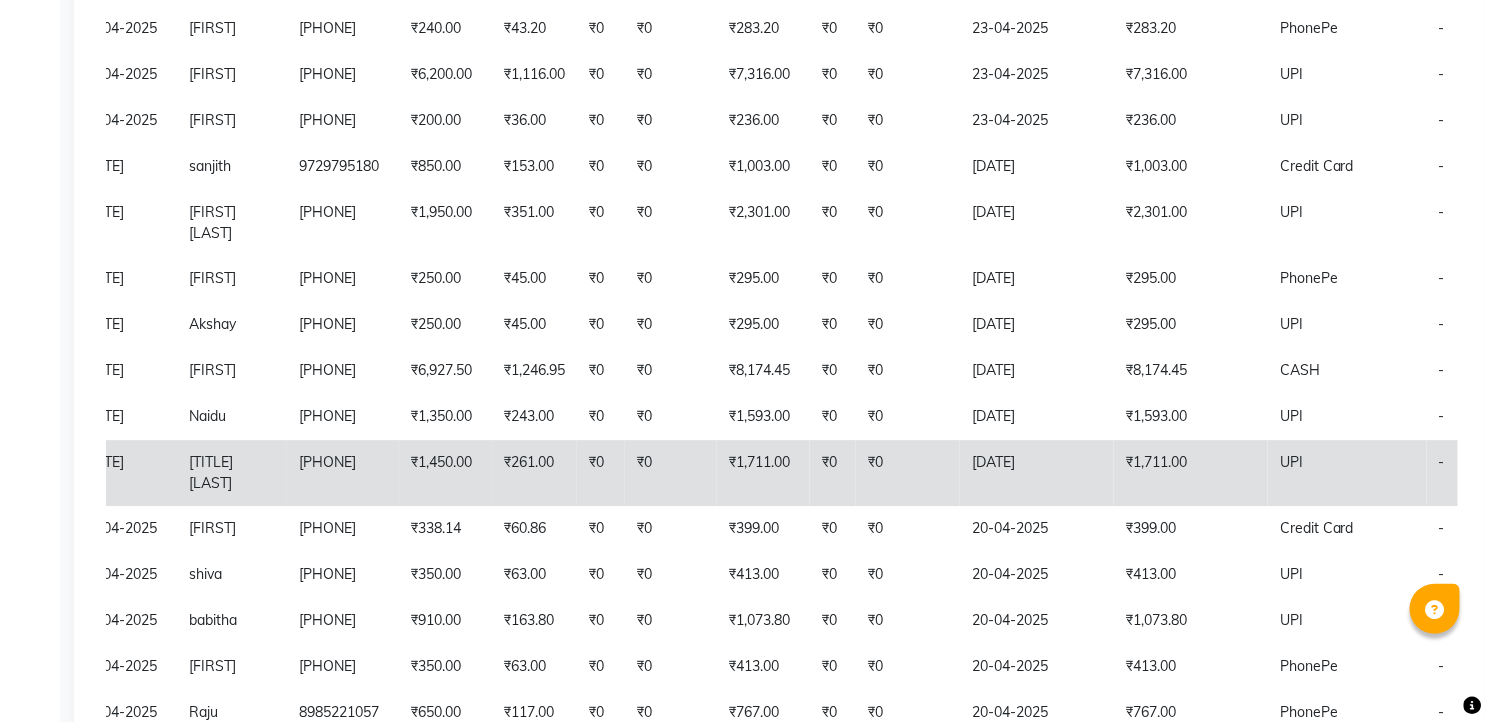 click on "₹1,450.00" 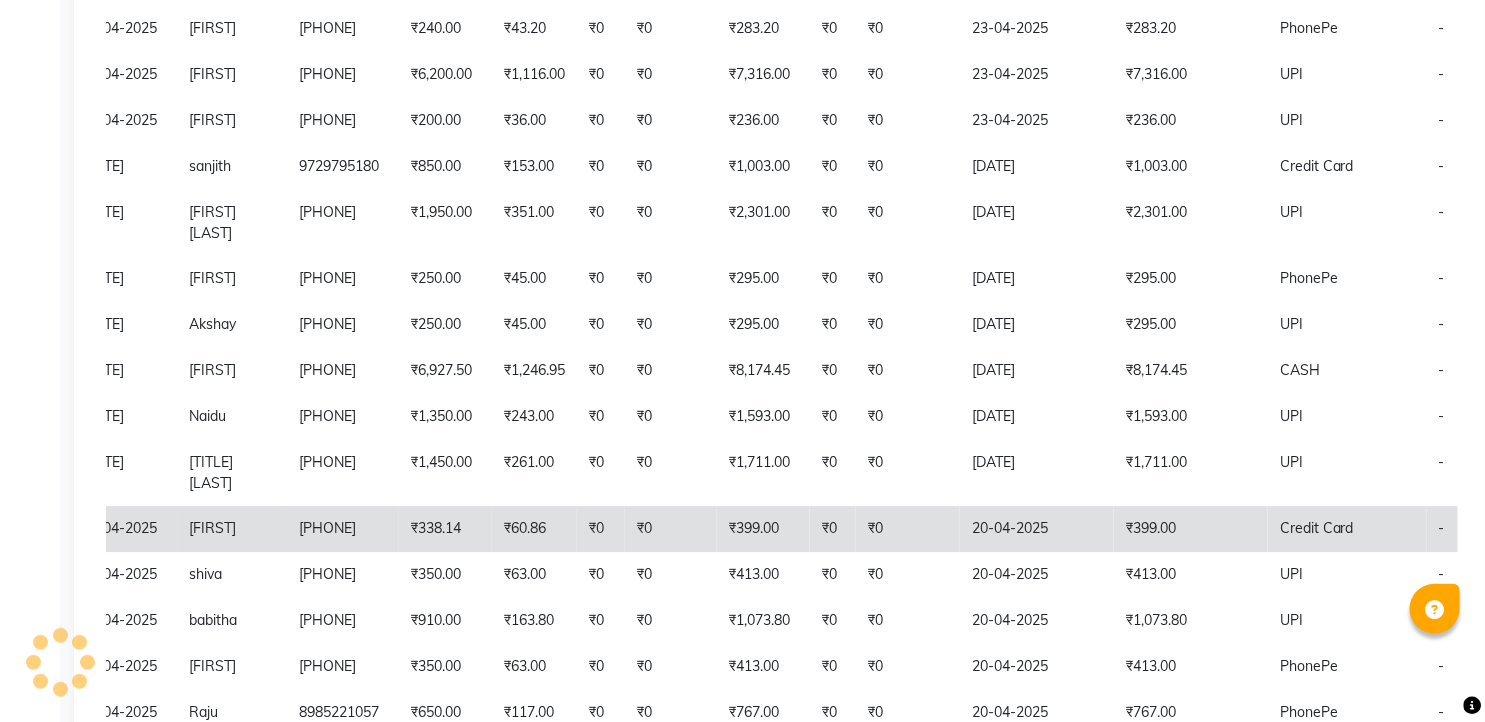 click on "poojith" 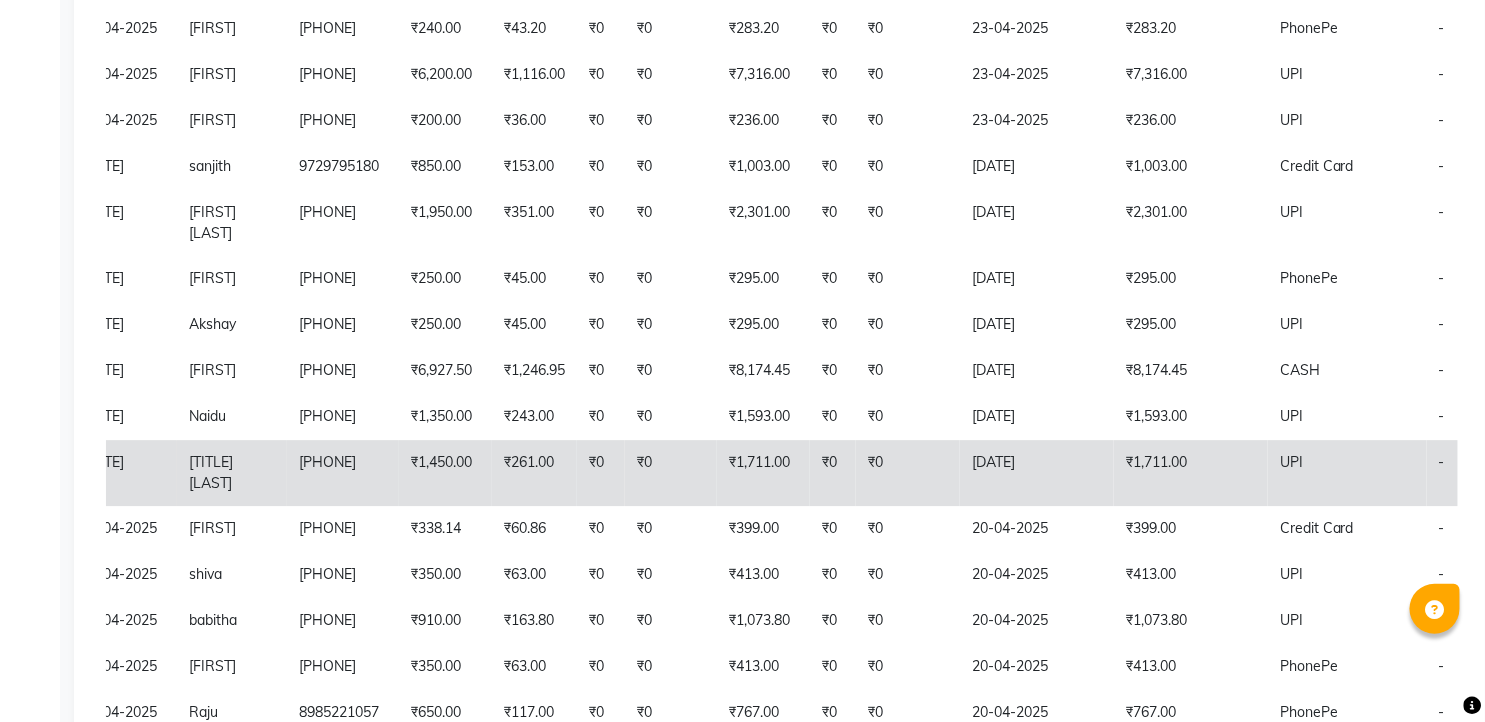 click on "₹1,450.00" 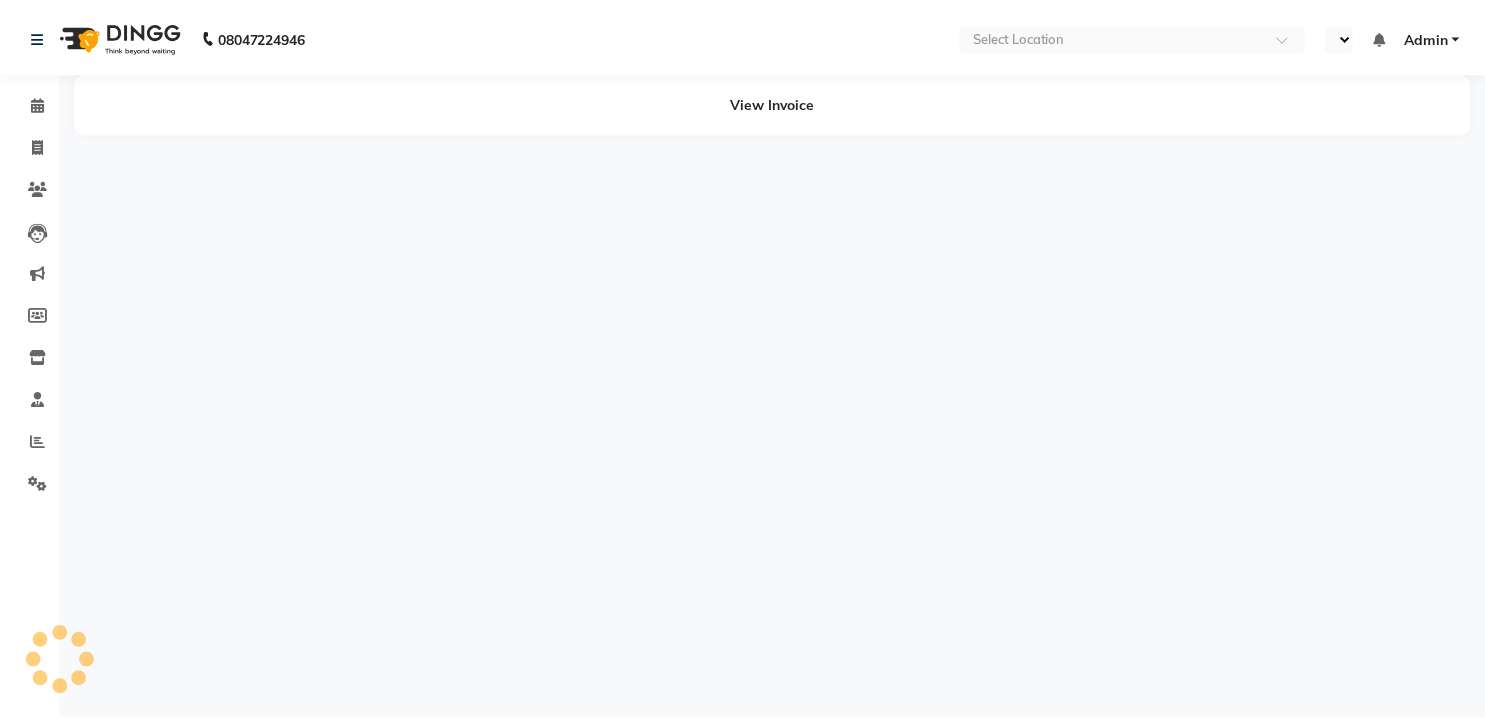 scroll, scrollTop: 0, scrollLeft: 0, axis: both 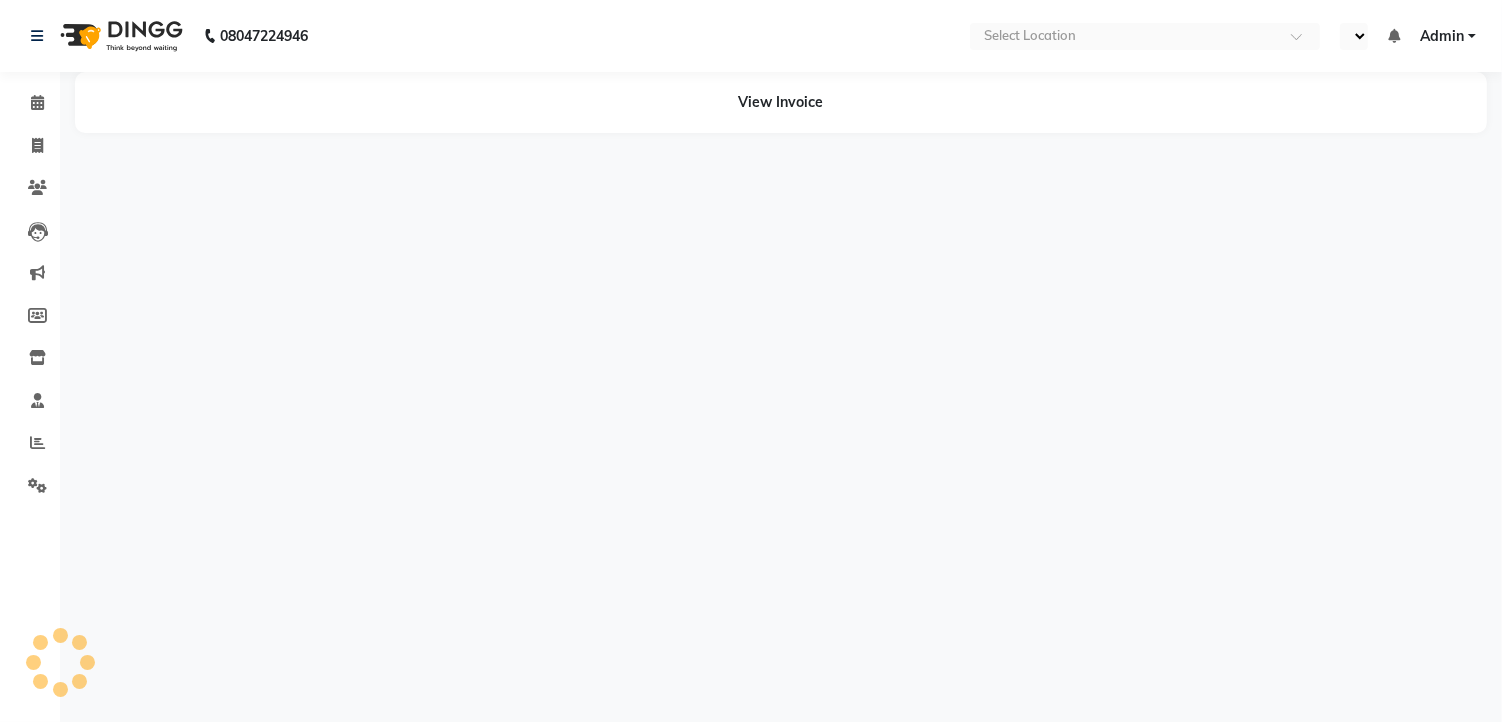 select on "en" 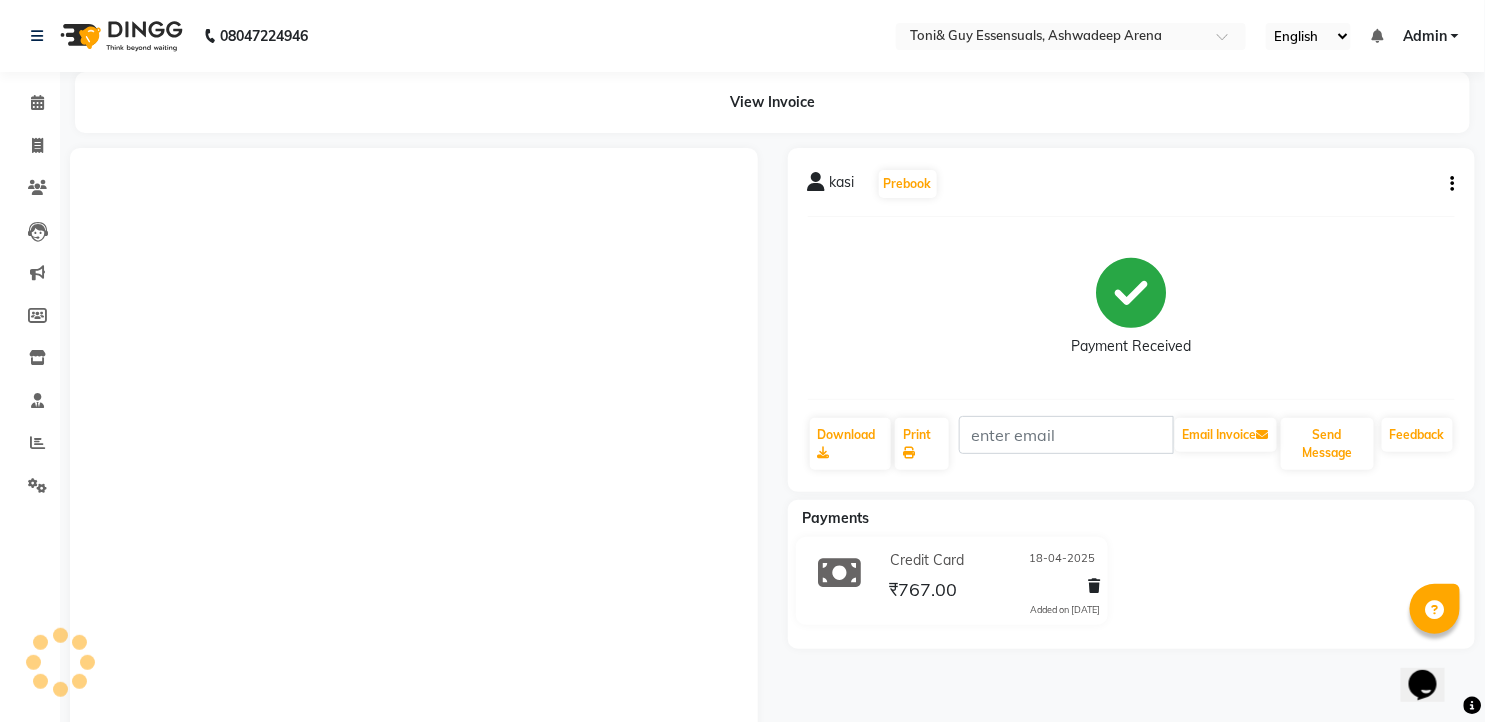 scroll, scrollTop: 0, scrollLeft: 0, axis: both 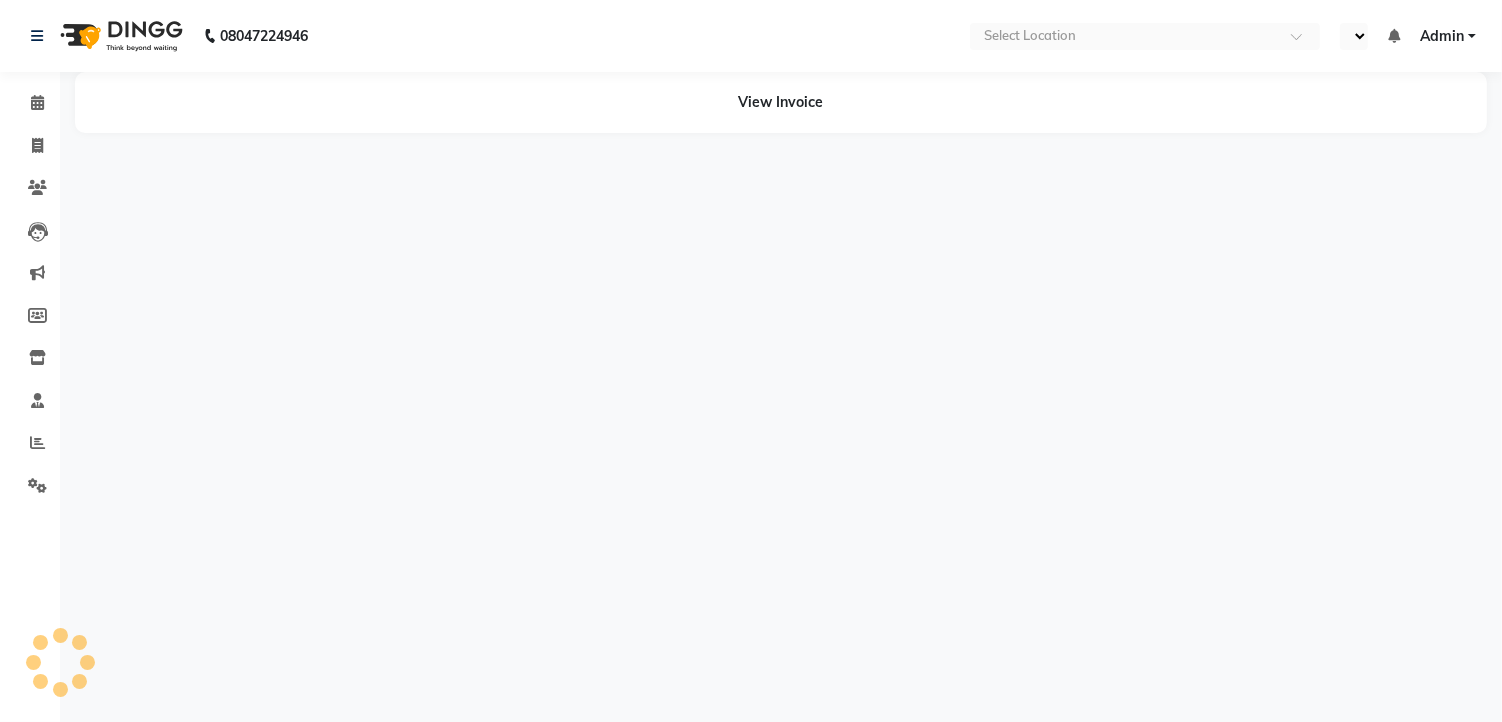 select on "en" 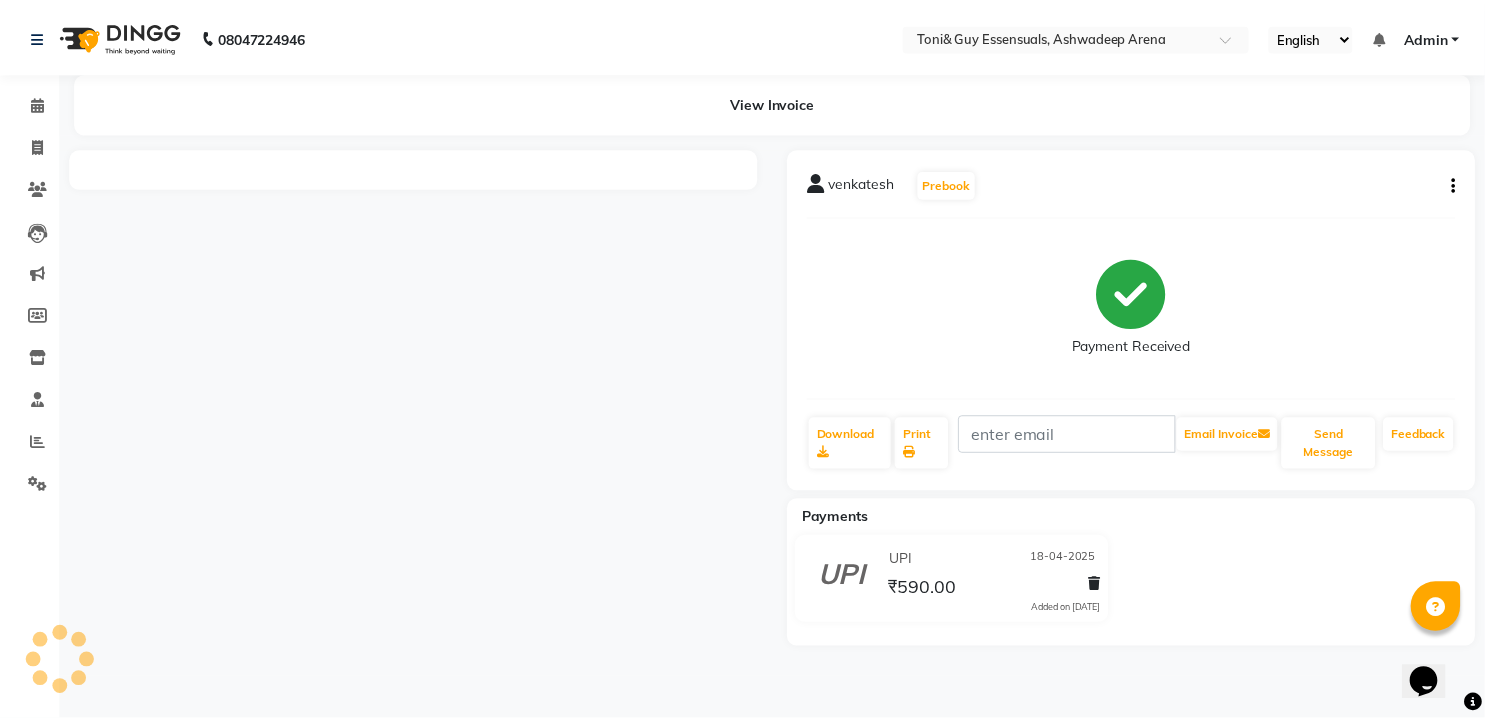 scroll, scrollTop: 0, scrollLeft: 0, axis: both 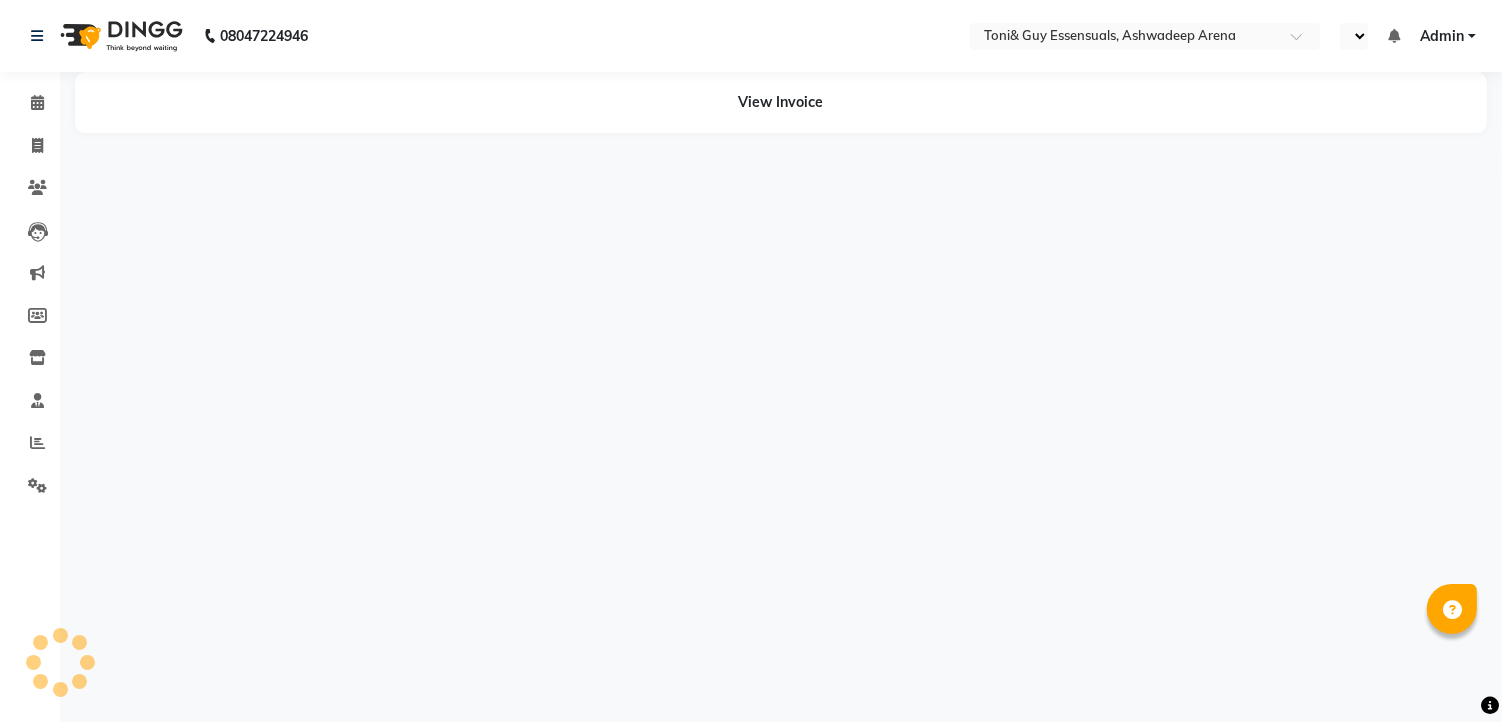 select on "en" 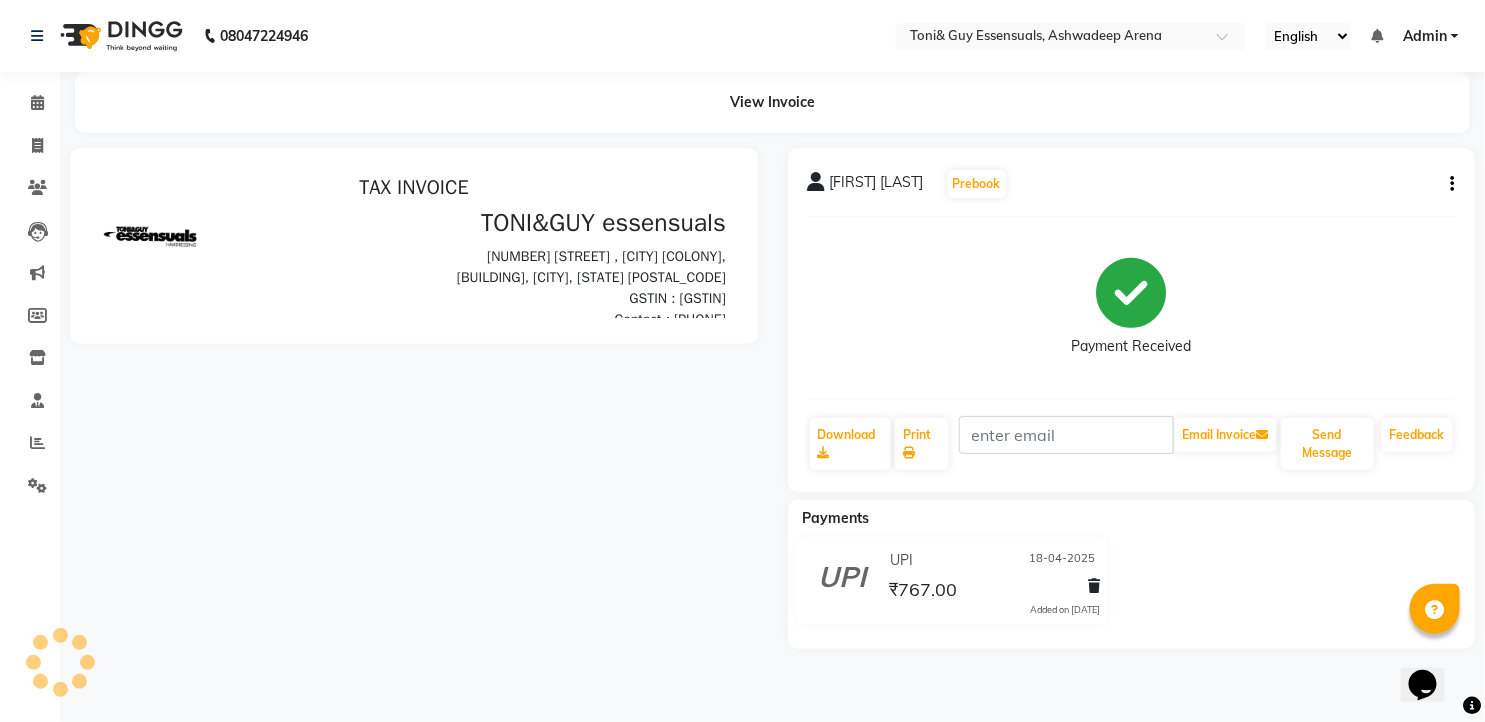 scroll, scrollTop: 0, scrollLeft: 0, axis: both 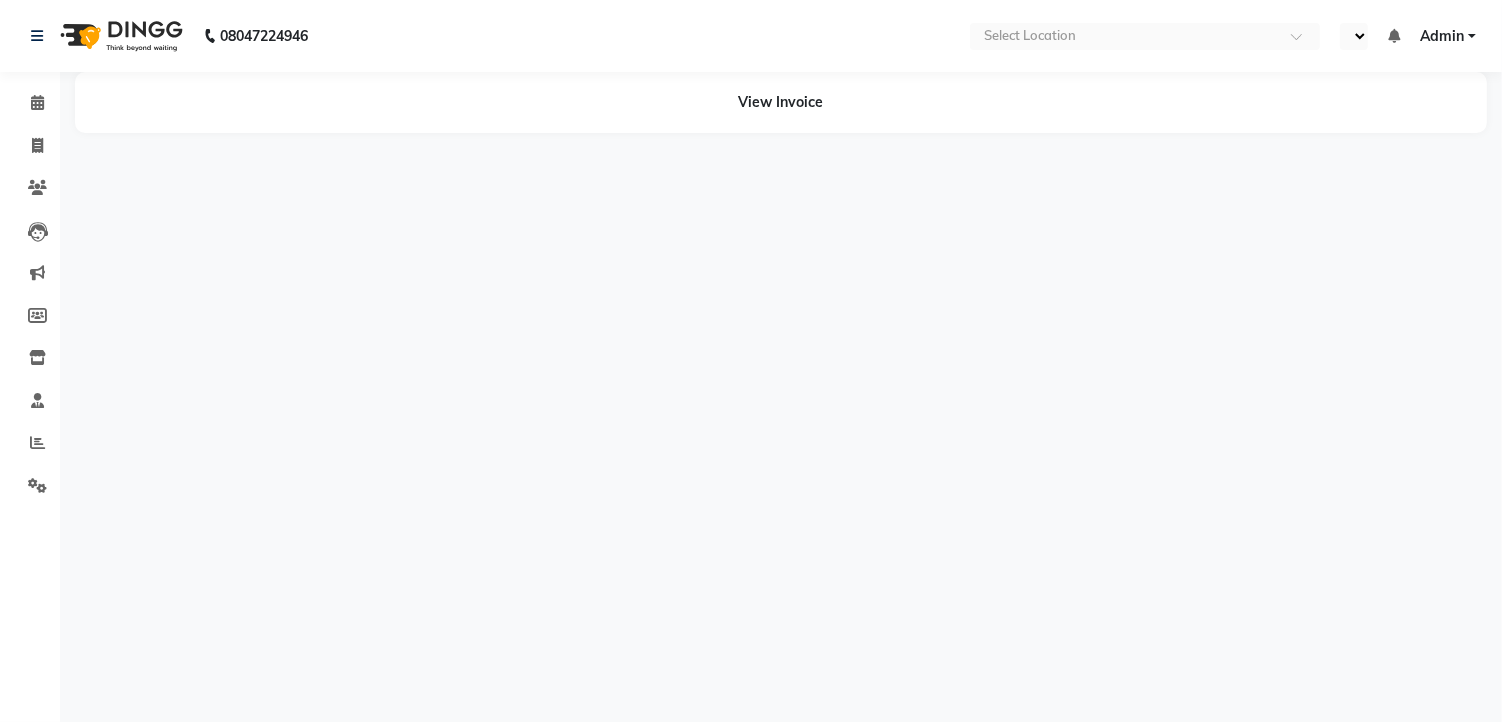 select on "en" 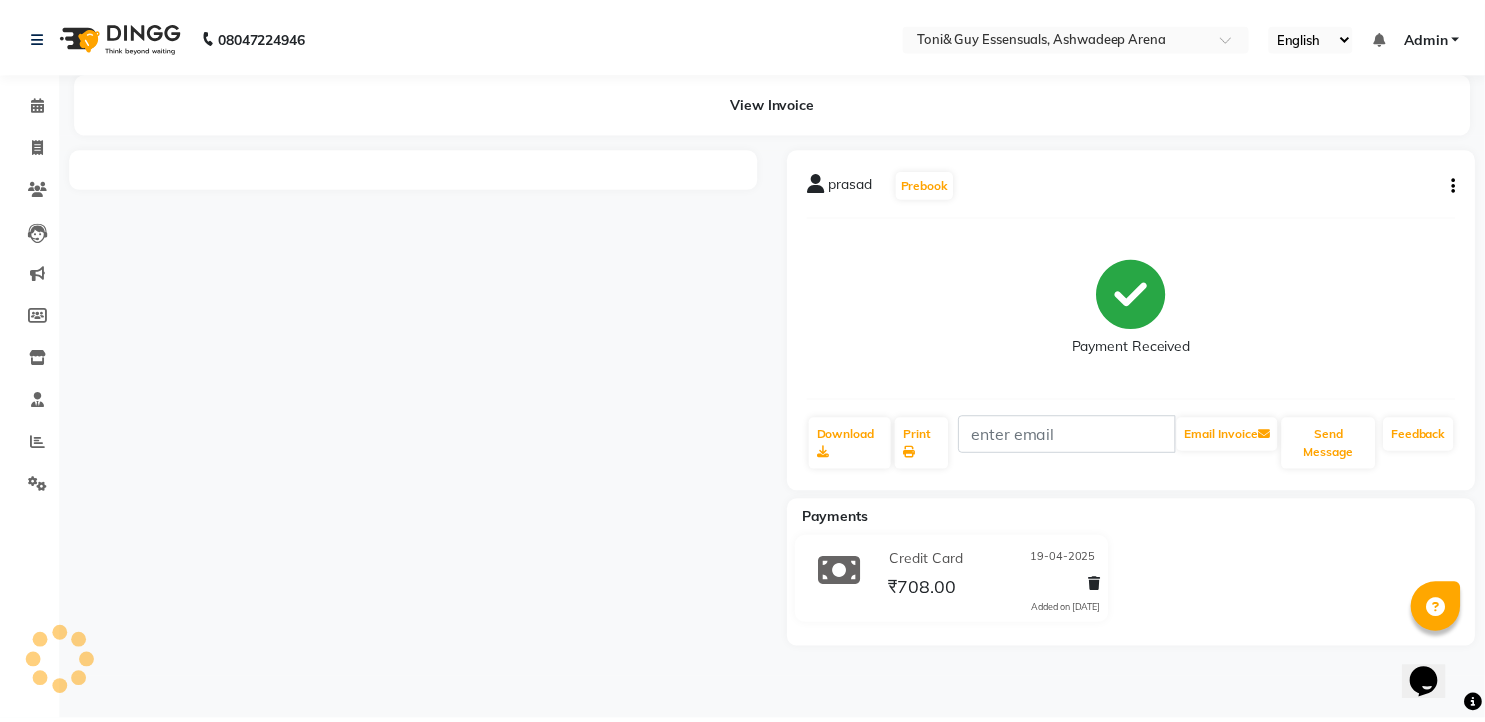 scroll, scrollTop: 0, scrollLeft: 0, axis: both 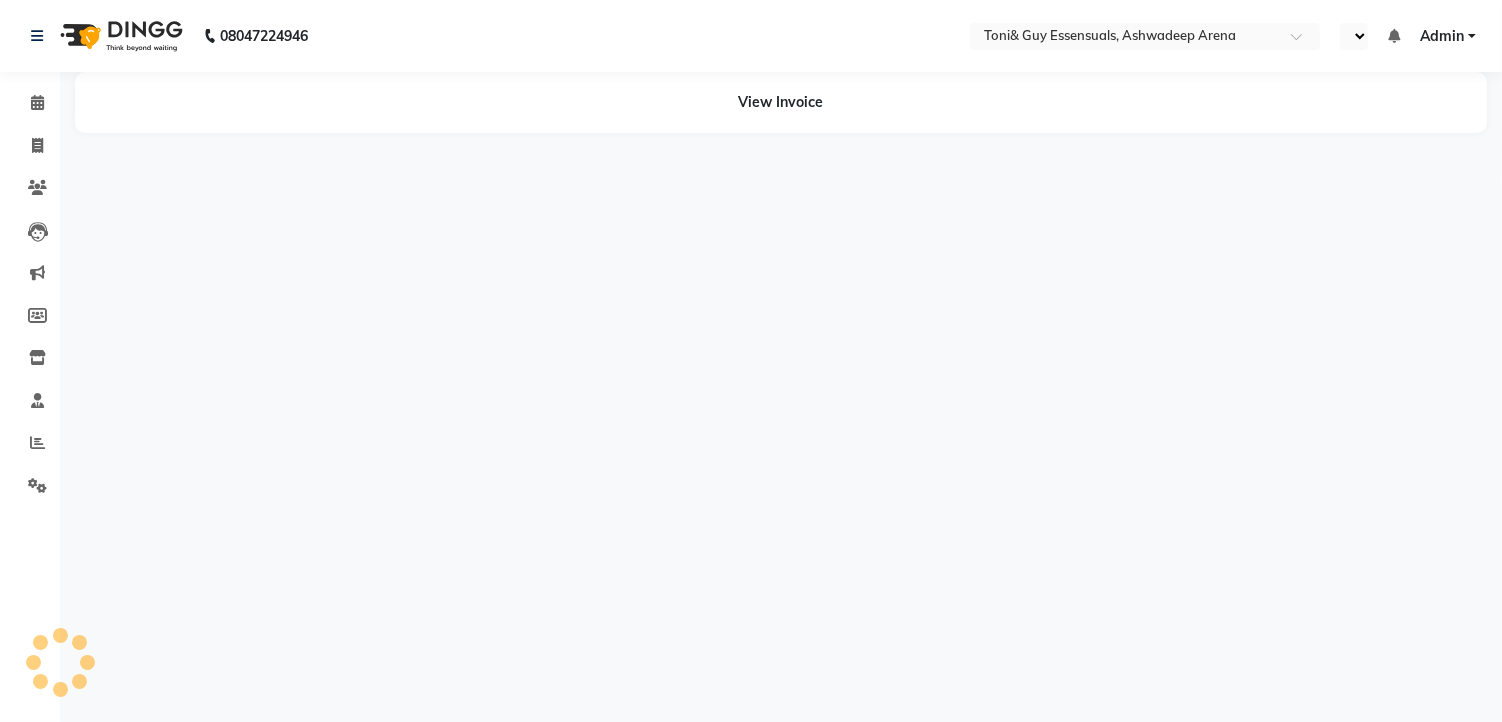 select on "en" 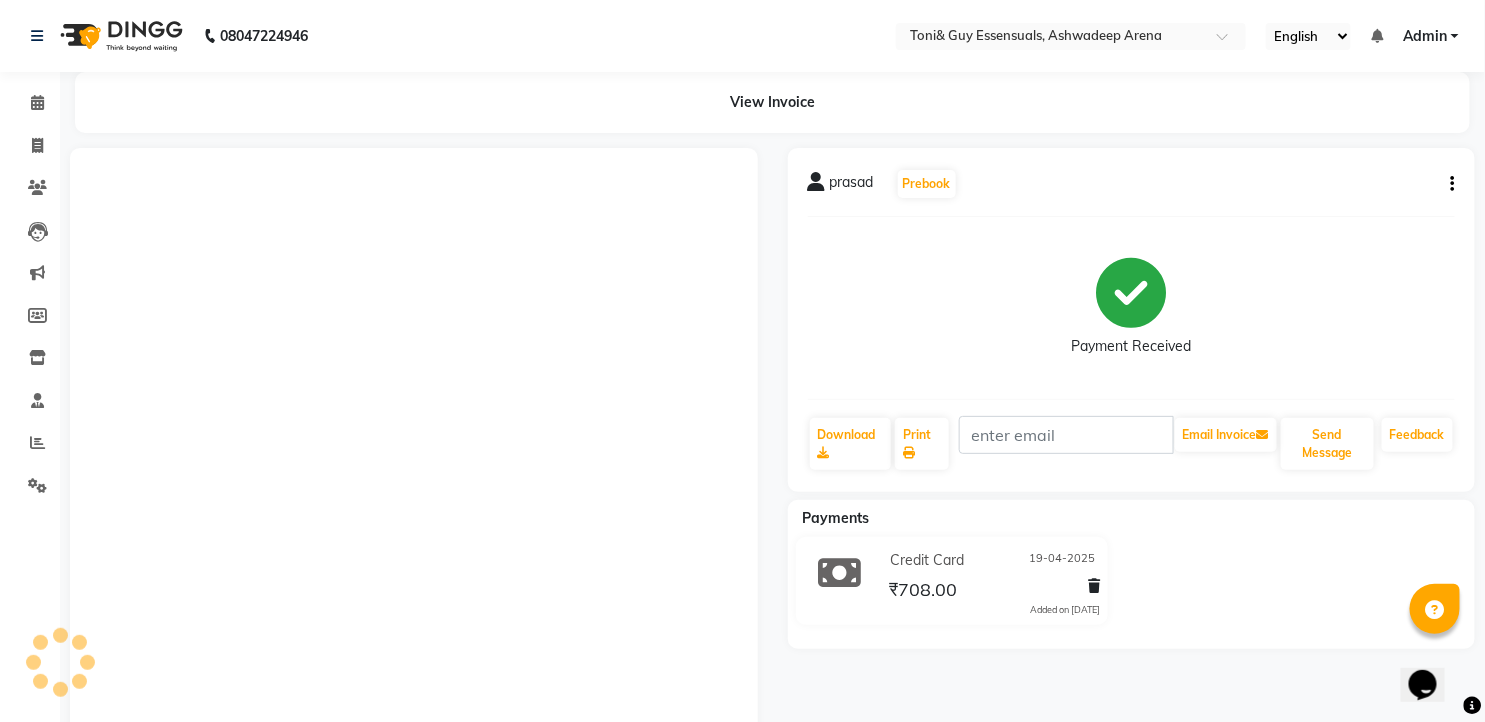 scroll, scrollTop: 0, scrollLeft: 0, axis: both 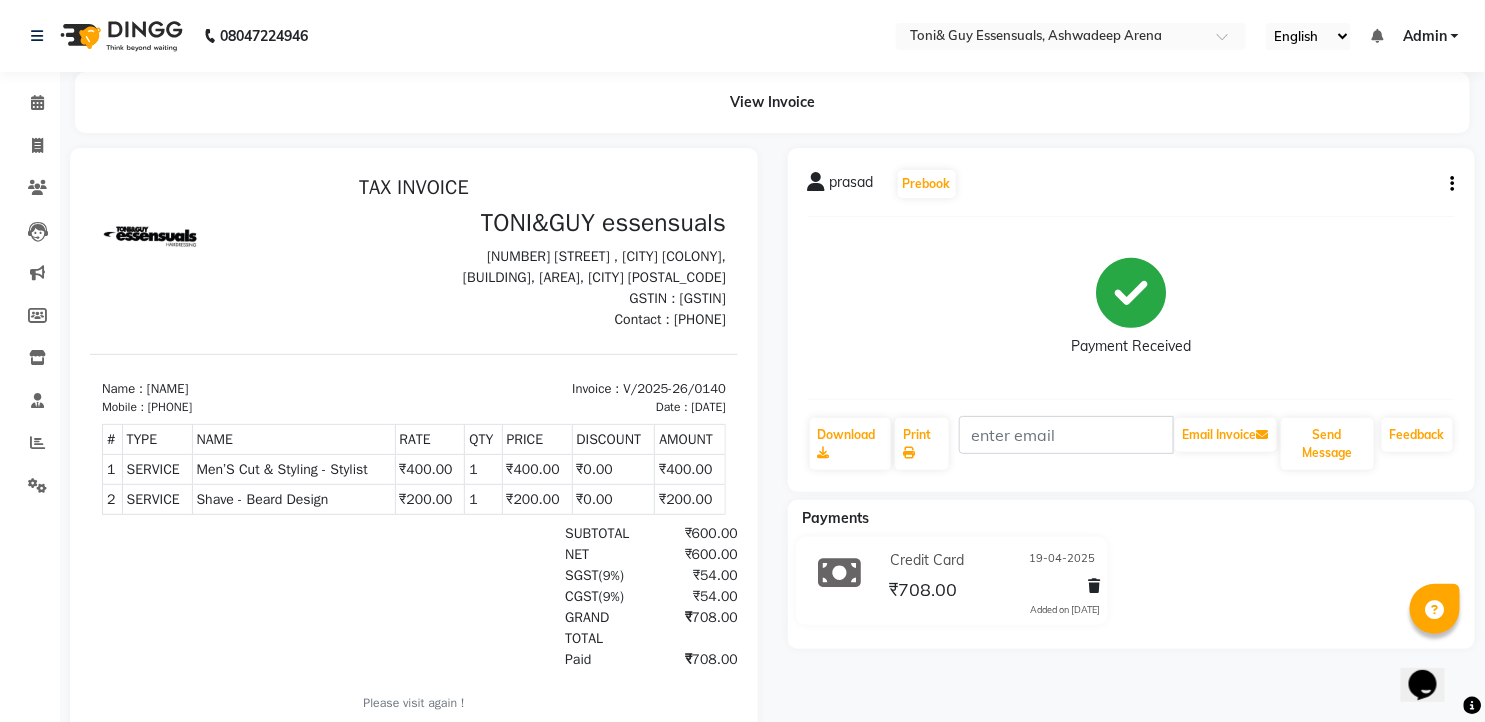 drag, startPoint x: 467, startPoint y: 420, endPoint x: 1074, endPoint y: 463, distance: 608.5212 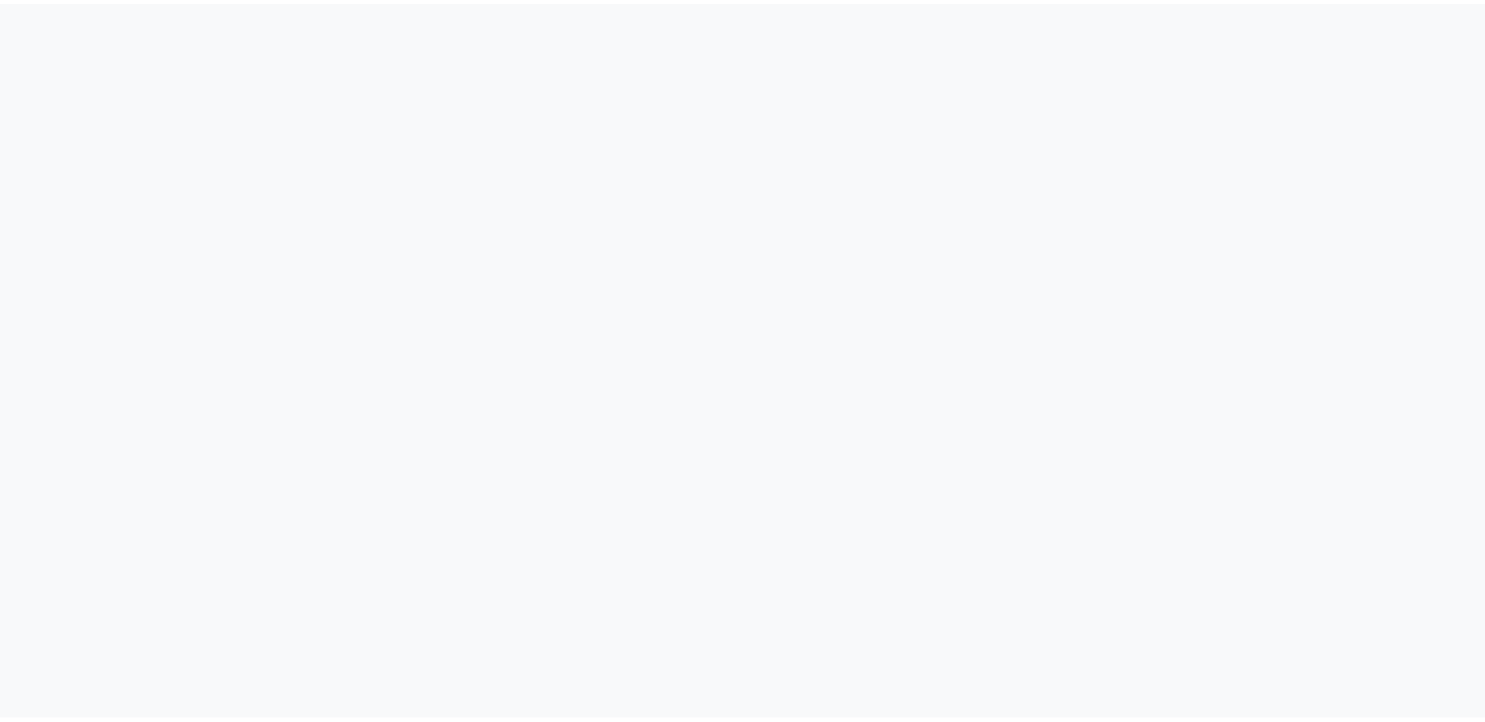 scroll, scrollTop: 0, scrollLeft: 0, axis: both 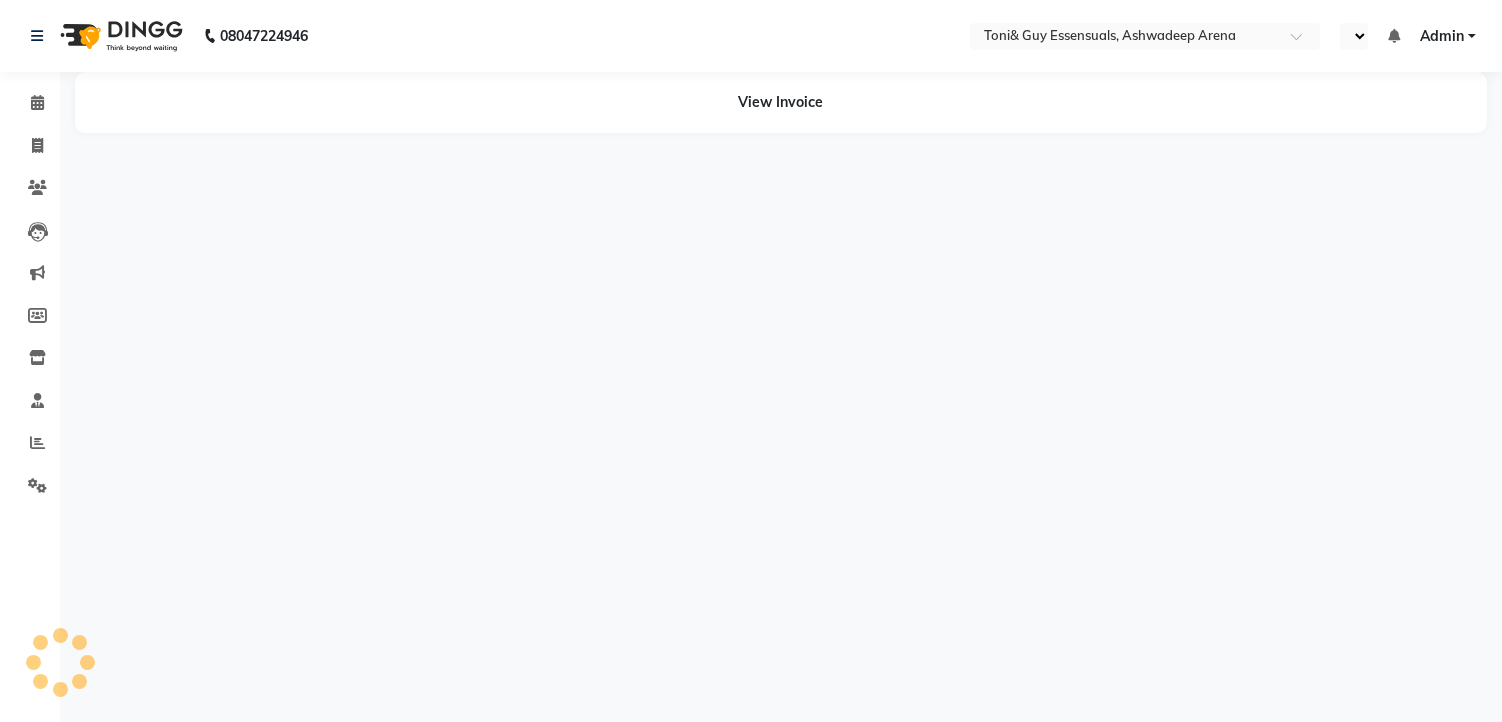select on "en" 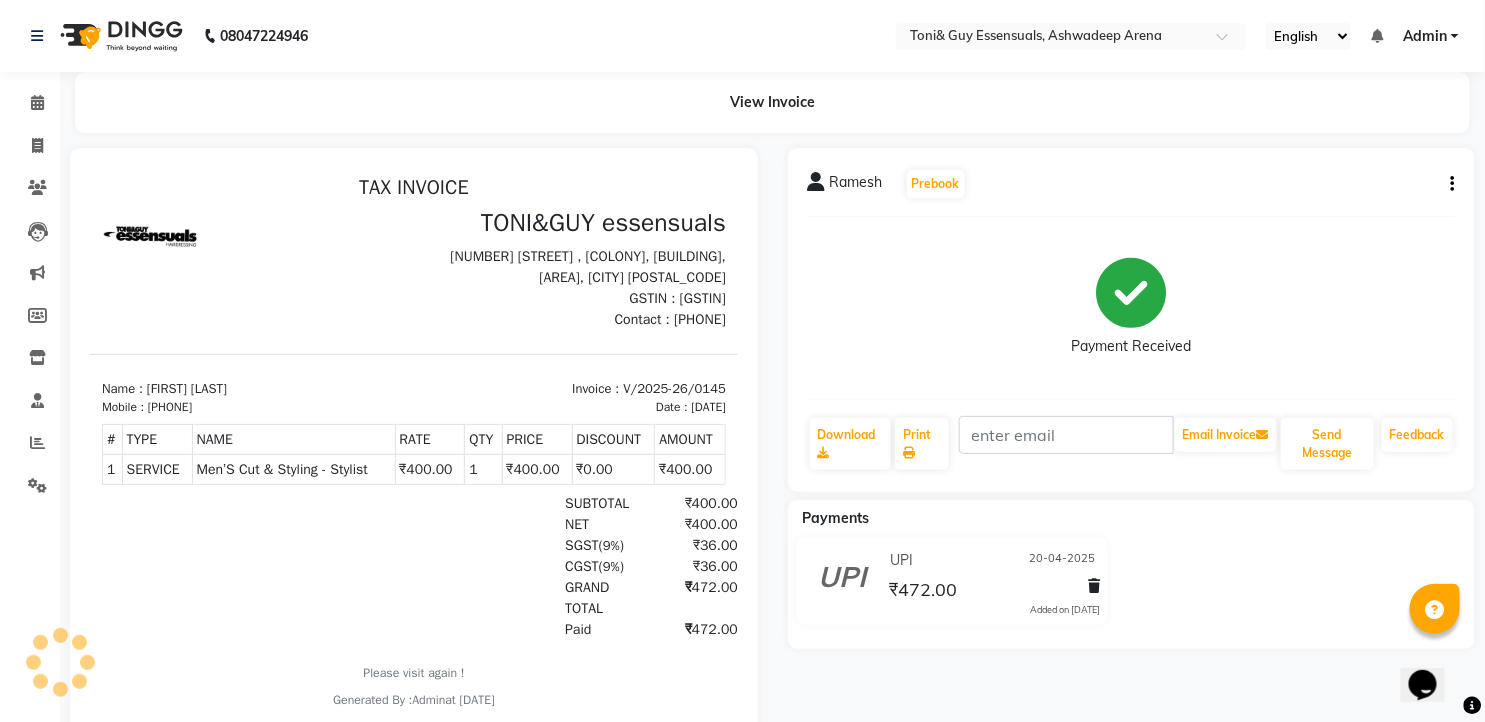 scroll, scrollTop: 0, scrollLeft: 0, axis: both 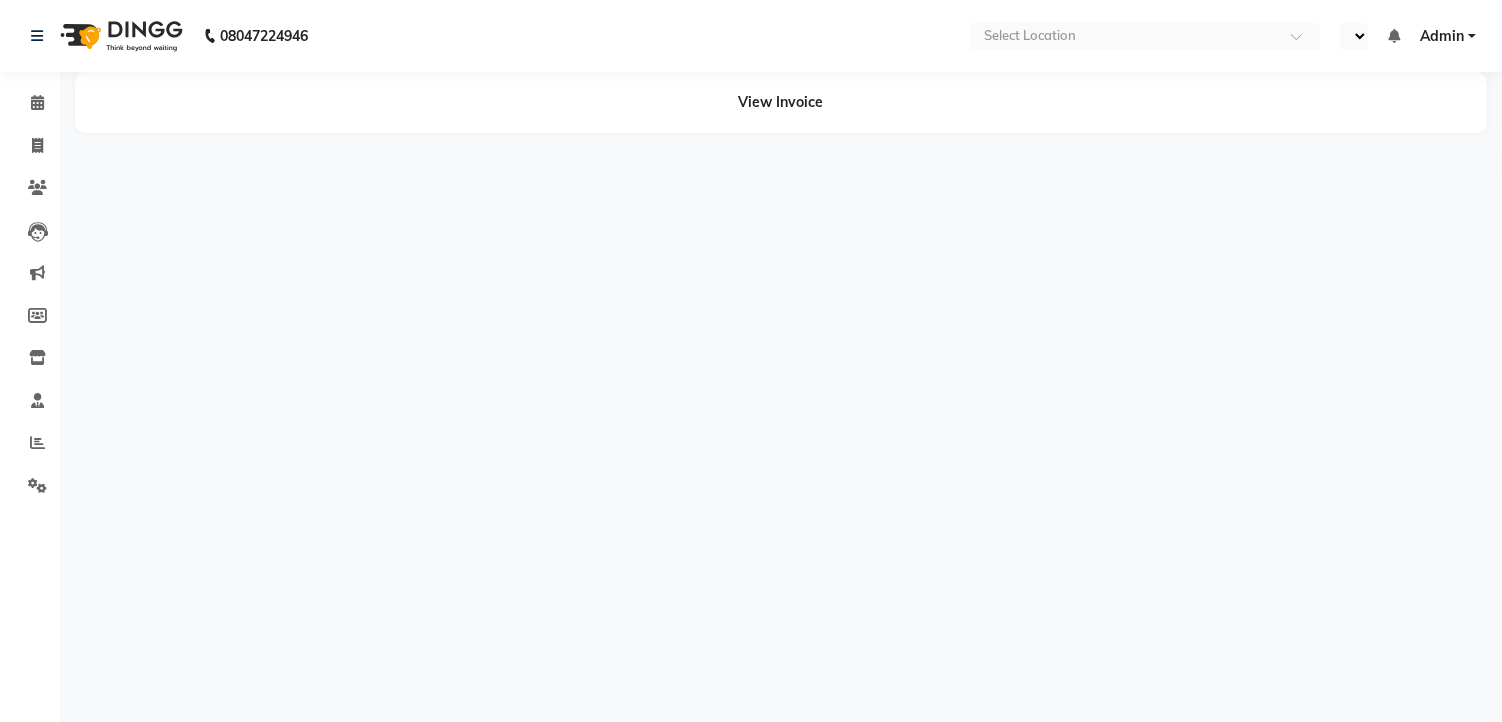 select on "en" 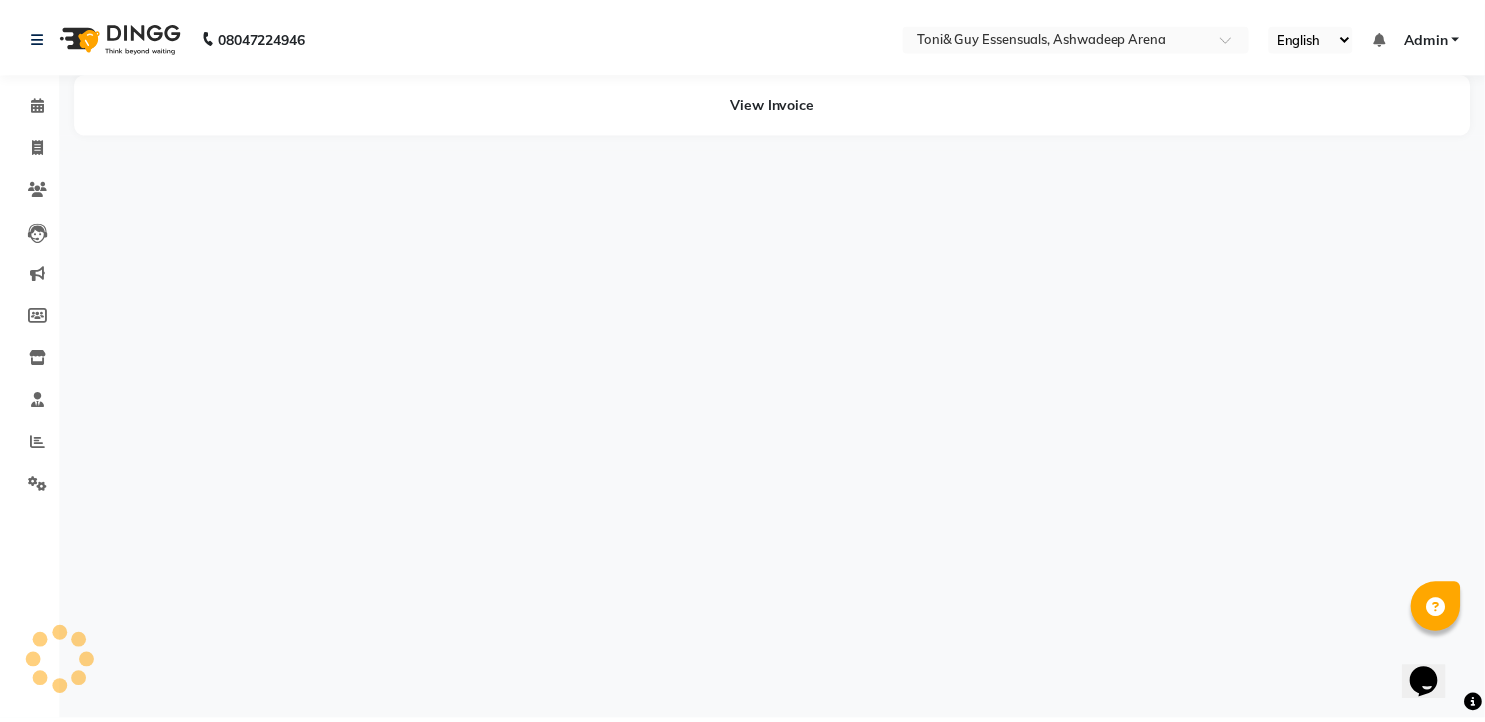 scroll, scrollTop: 0, scrollLeft: 0, axis: both 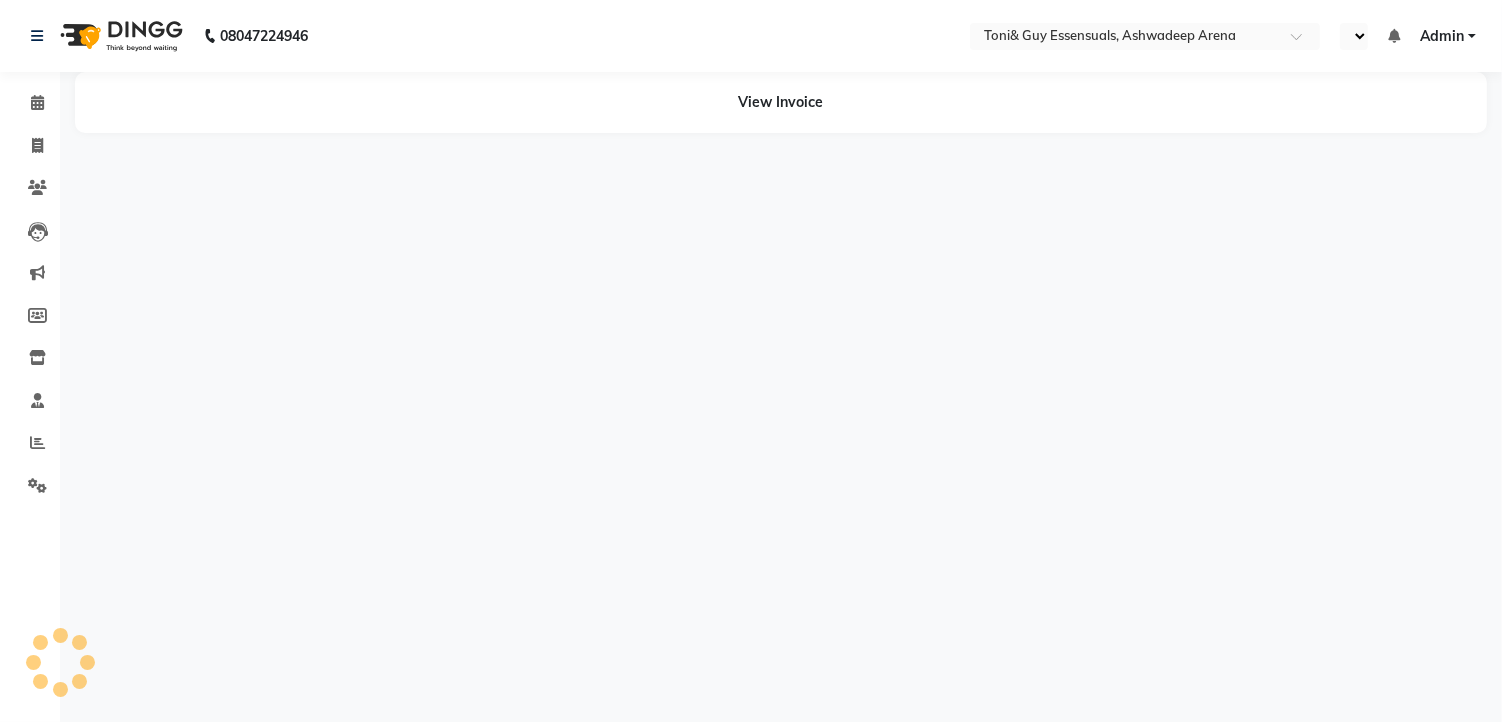 select on "en" 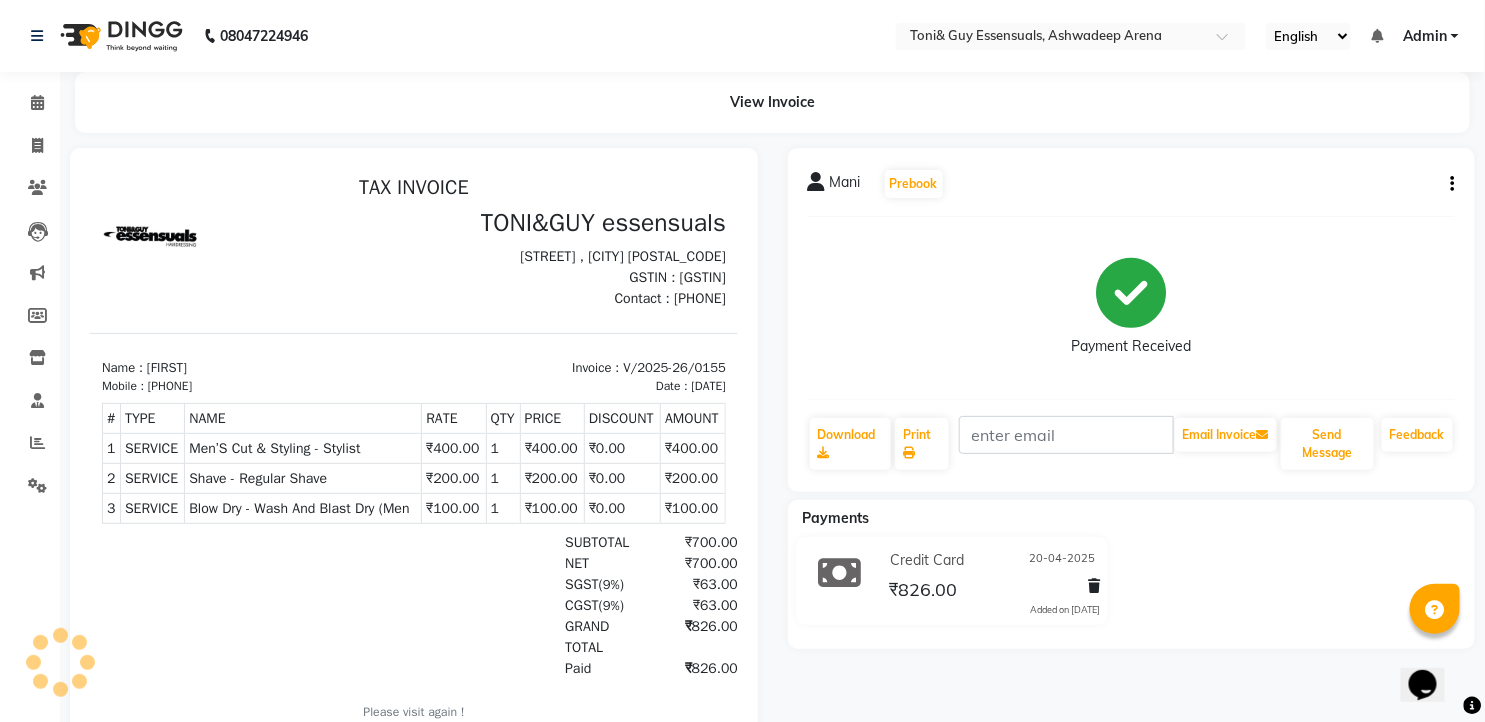 scroll, scrollTop: 0, scrollLeft: 0, axis: both 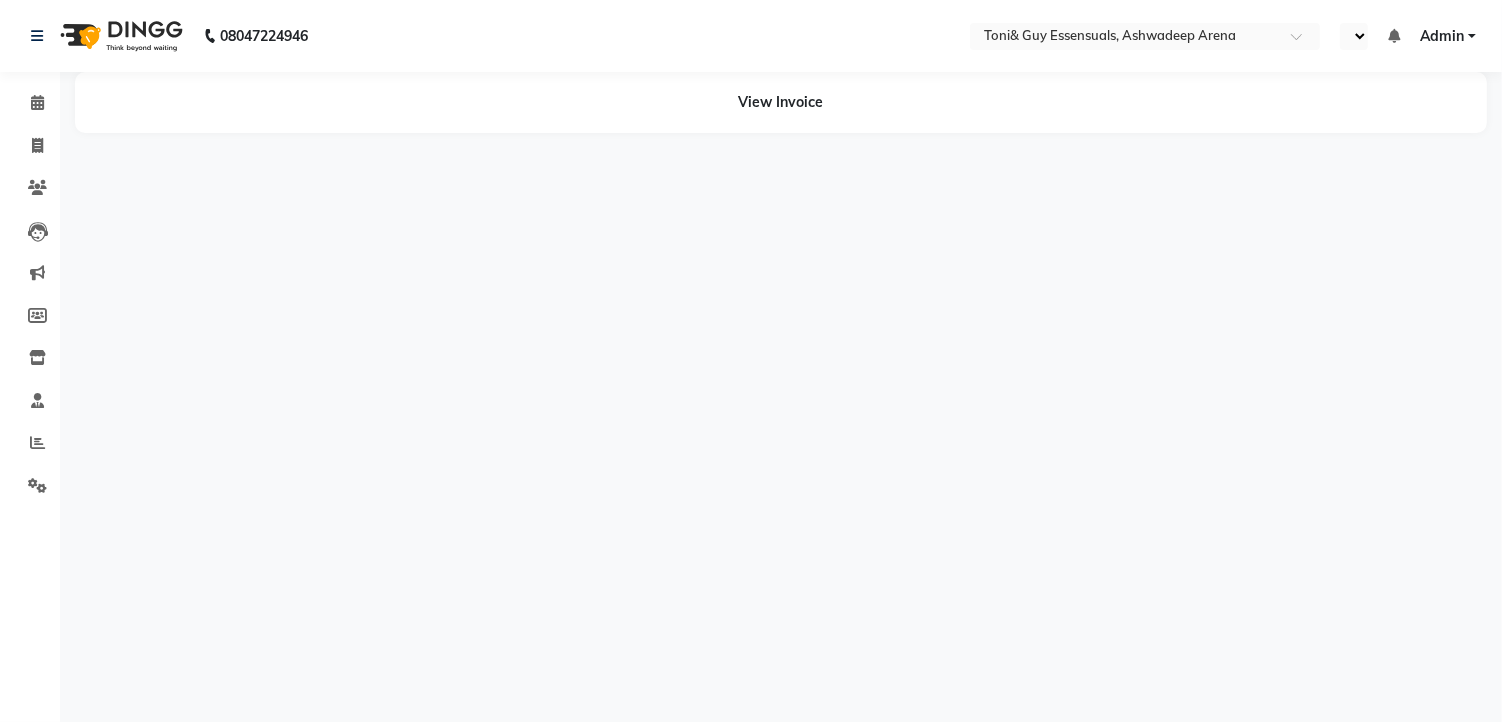 select on "en" 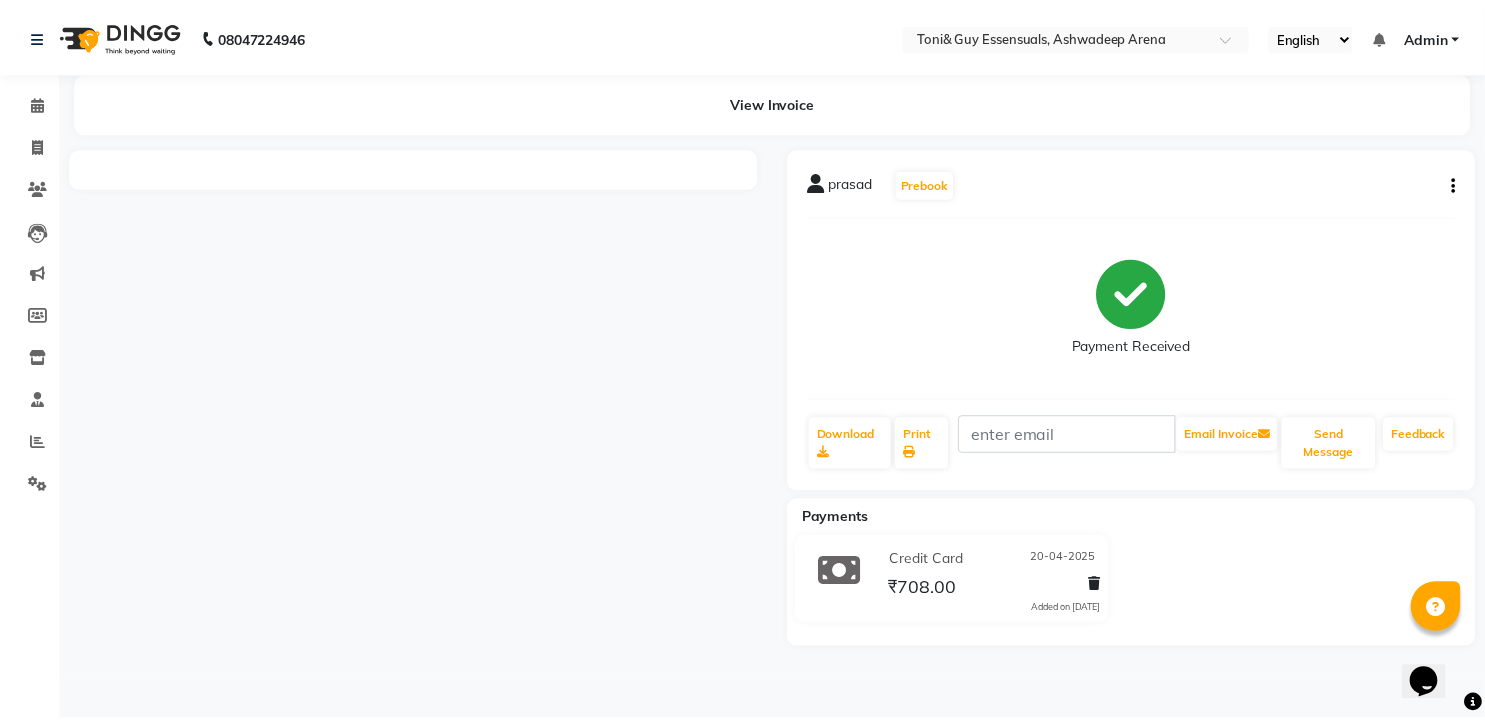 scroll, scrollTop: 0, scrollLeft: 0, axis: both 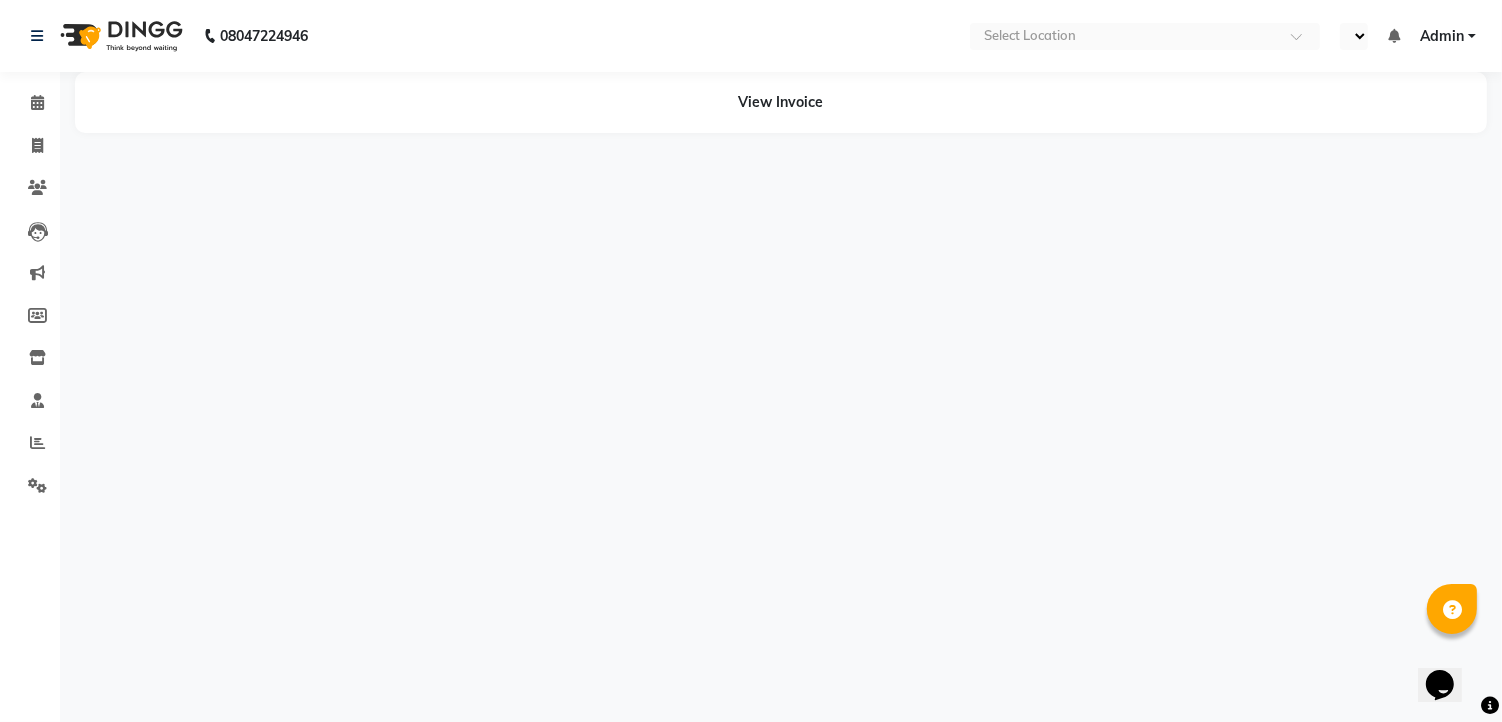 select on "en" 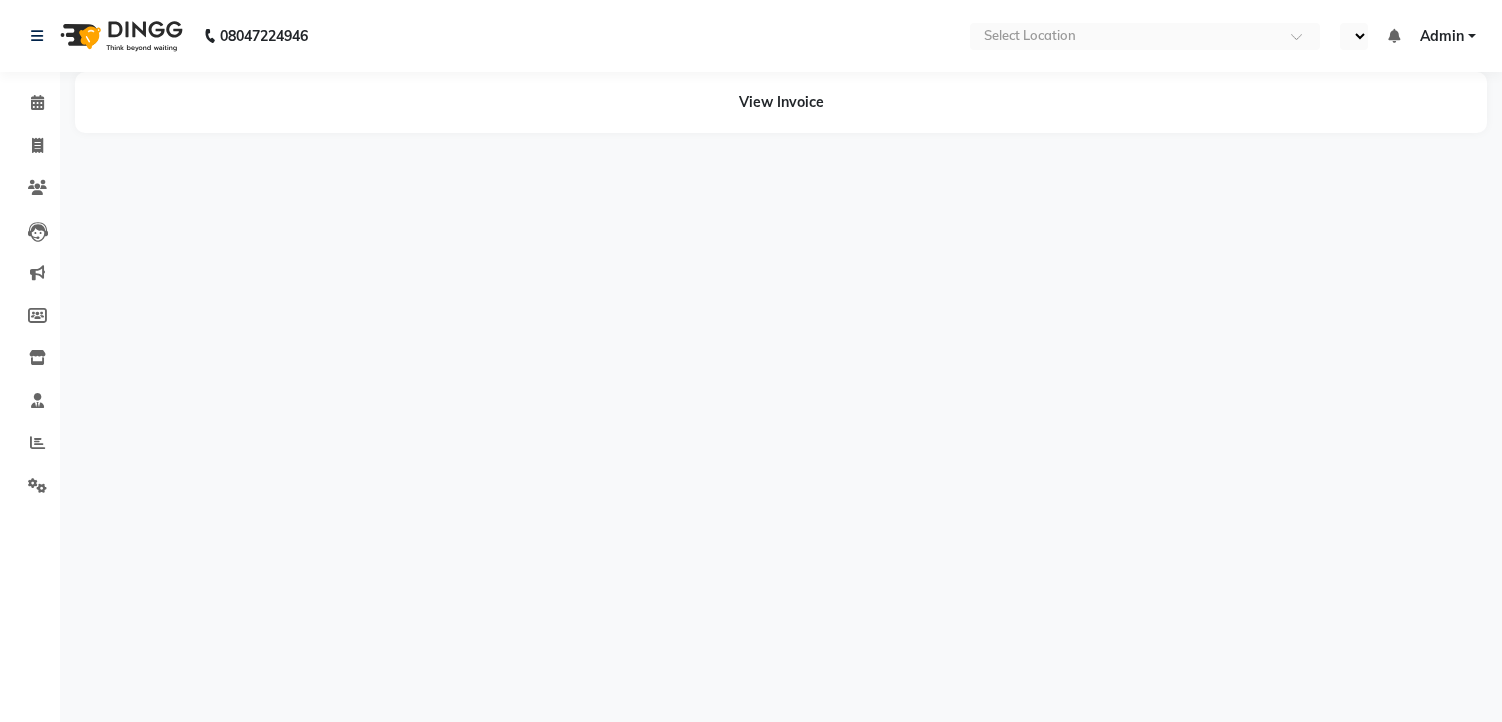 scroll, scrollTop: 0, scrollLeft: 0, axis: both 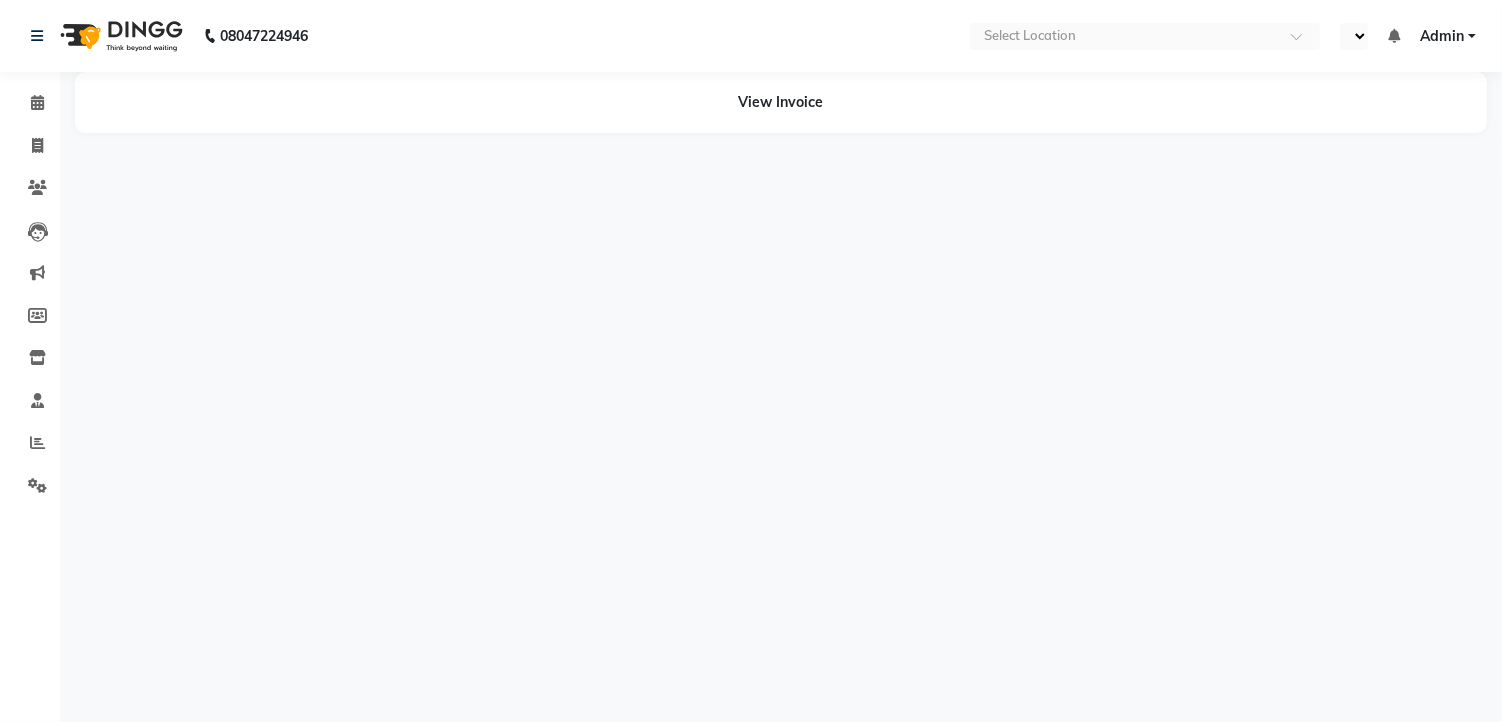 select on "en" 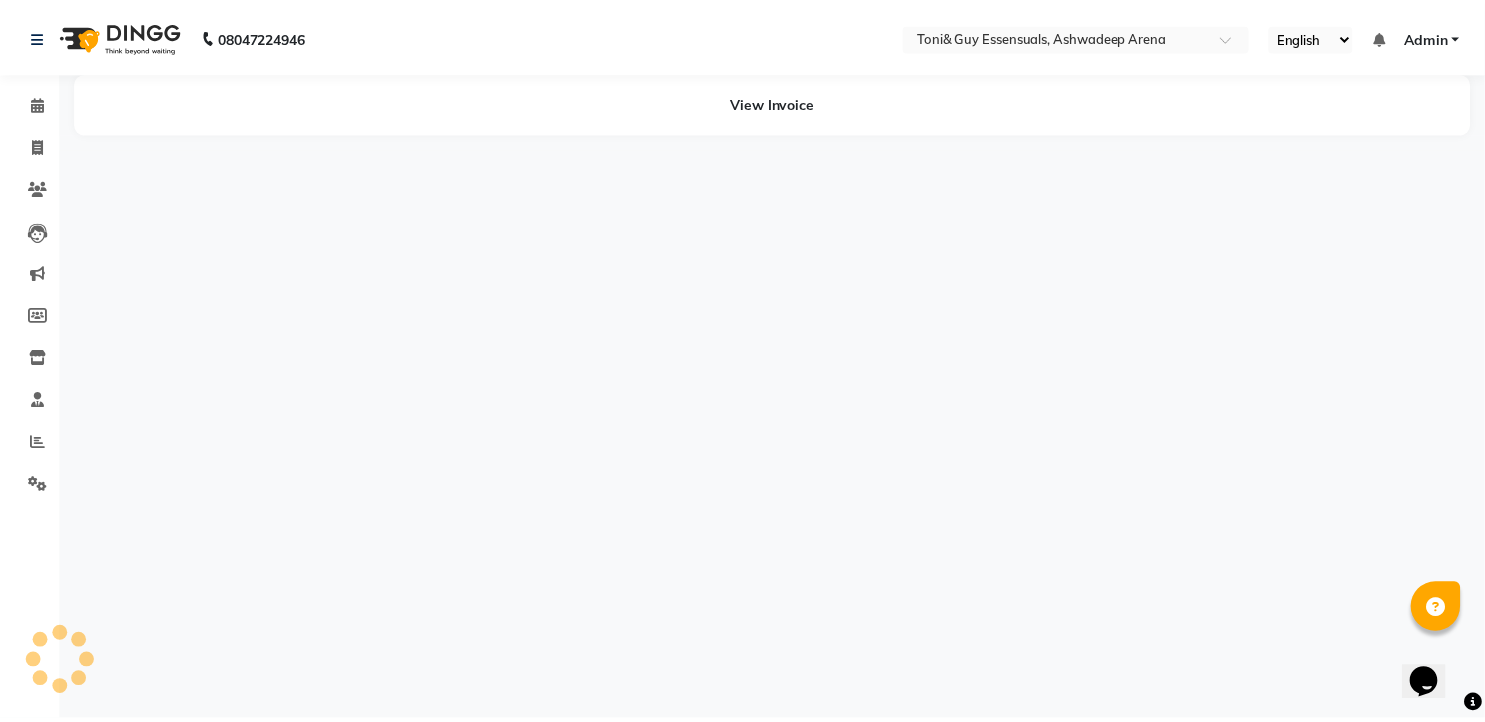 scroll, scrollTop: 0, scrollLeft: 0, axis: both 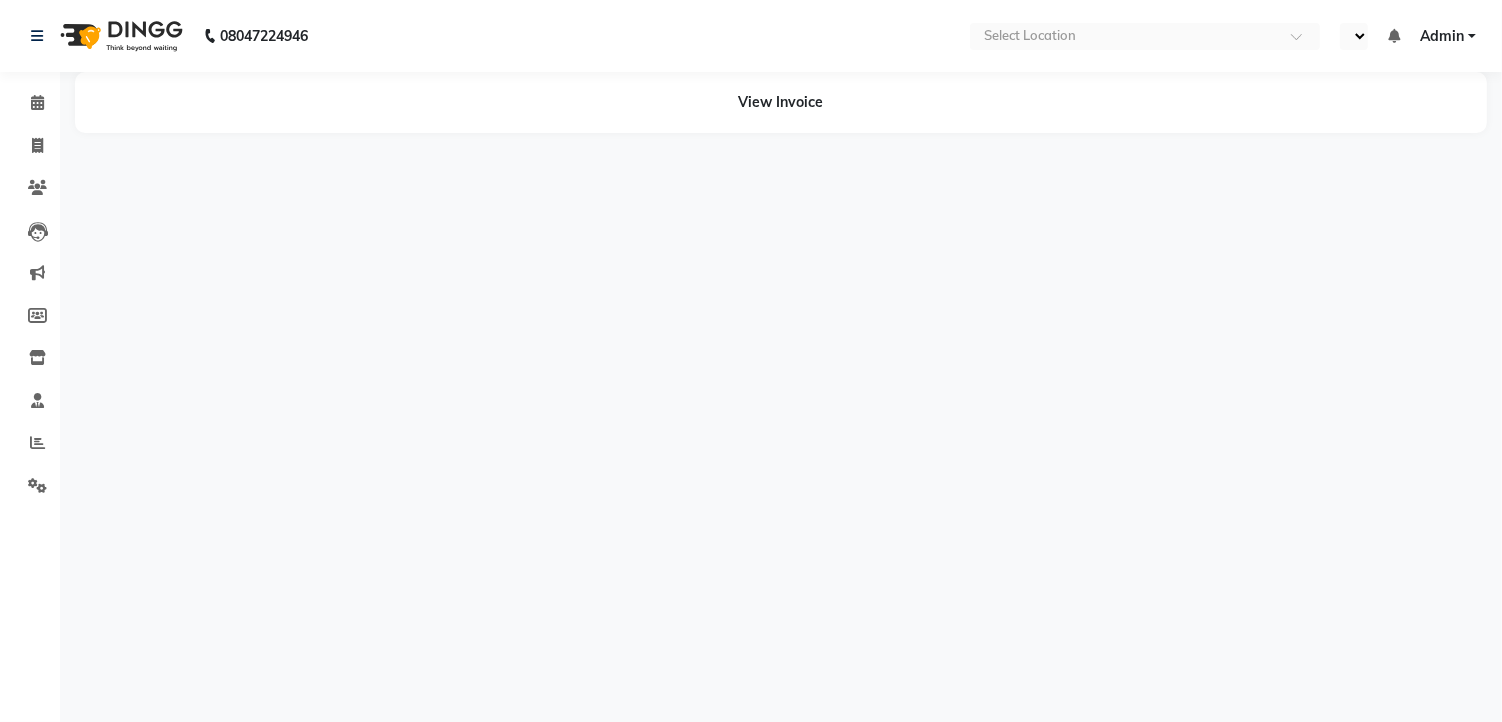 select on "en" 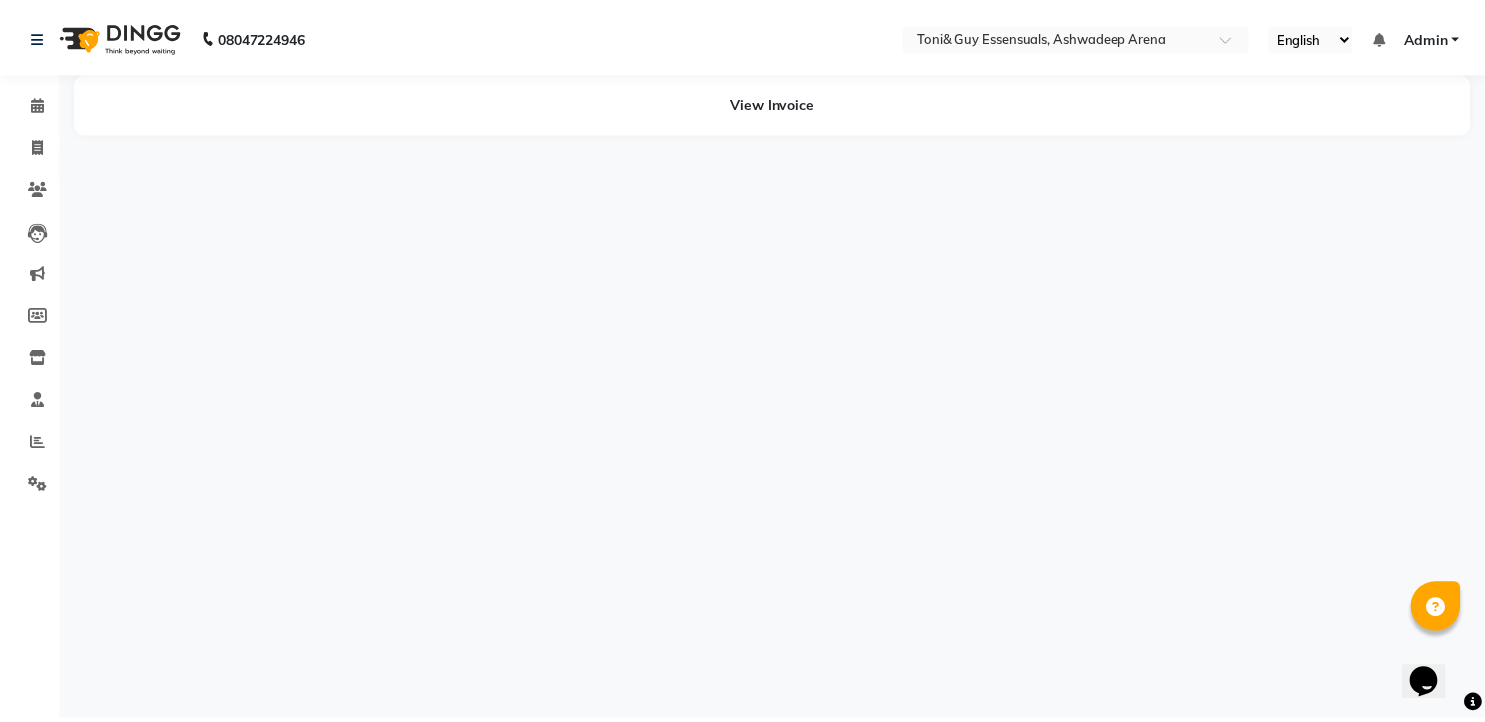 scroll, scrollTop: 0, scrollLeft: 0, axis: both 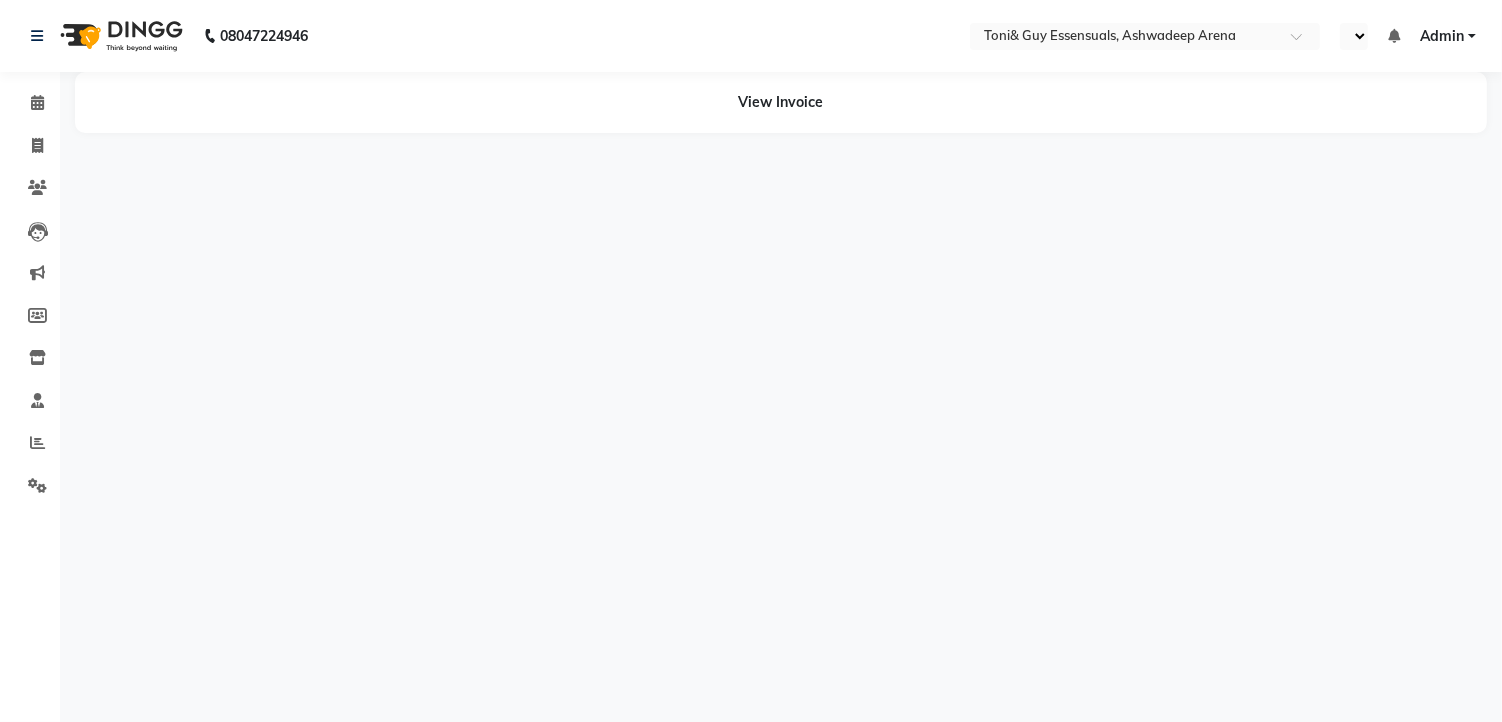 select on "en" 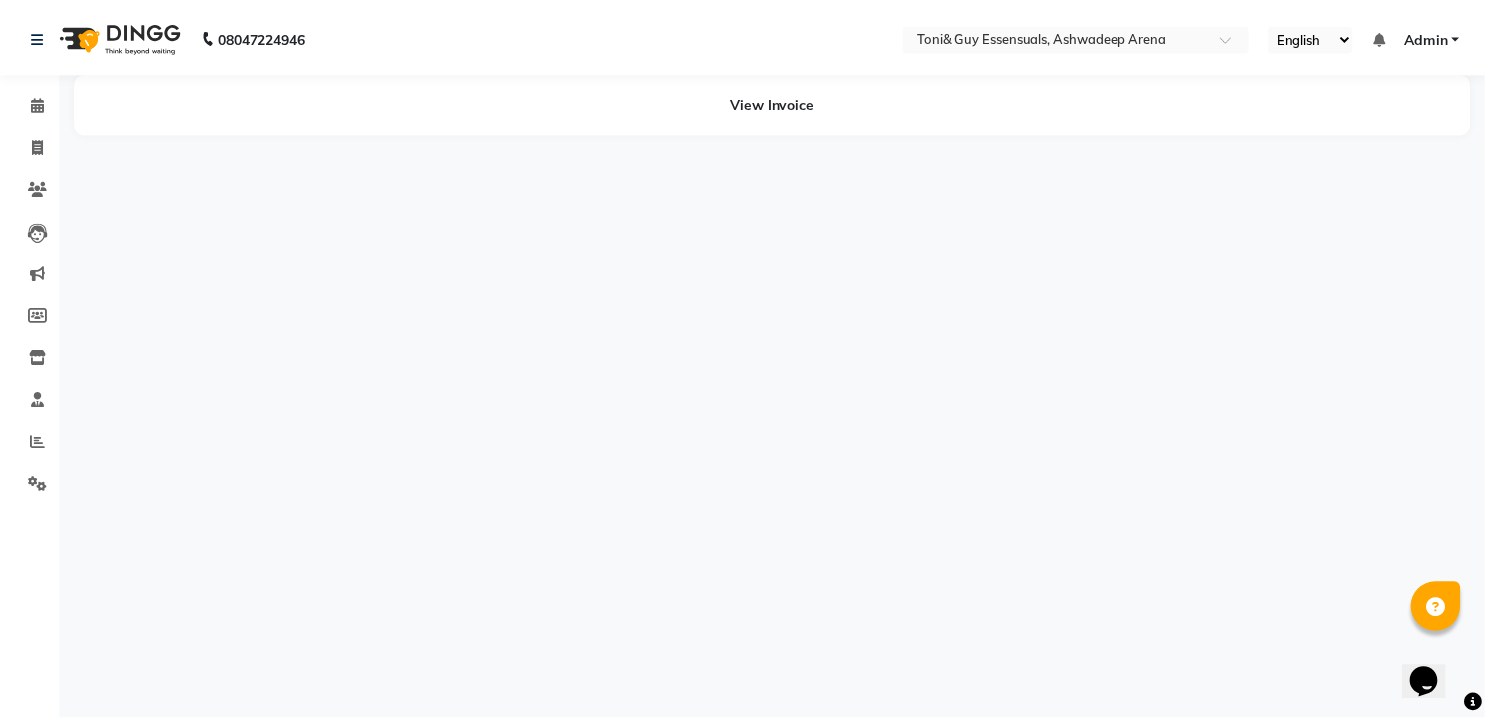 scroll, scrollTop: 0, scrollLeft: 0, axis: both 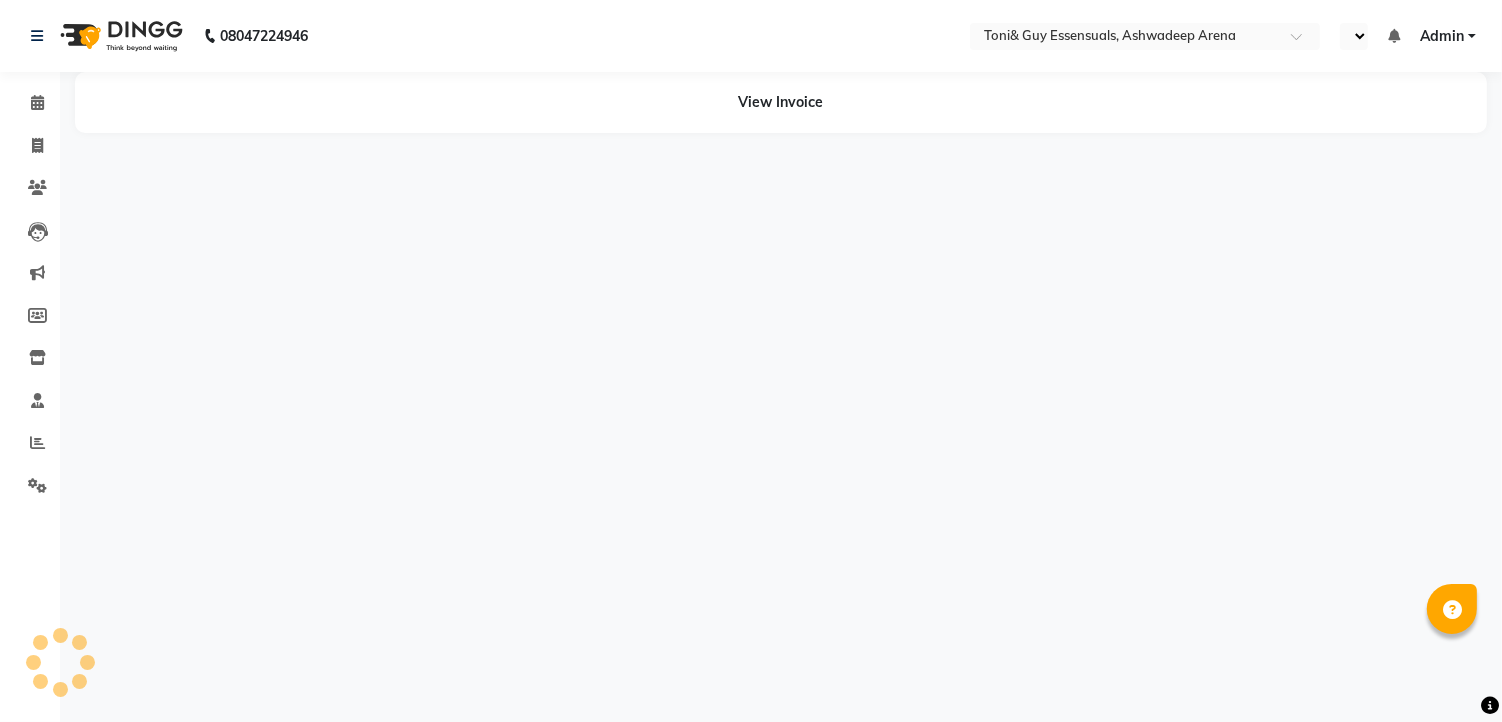 select on "en" 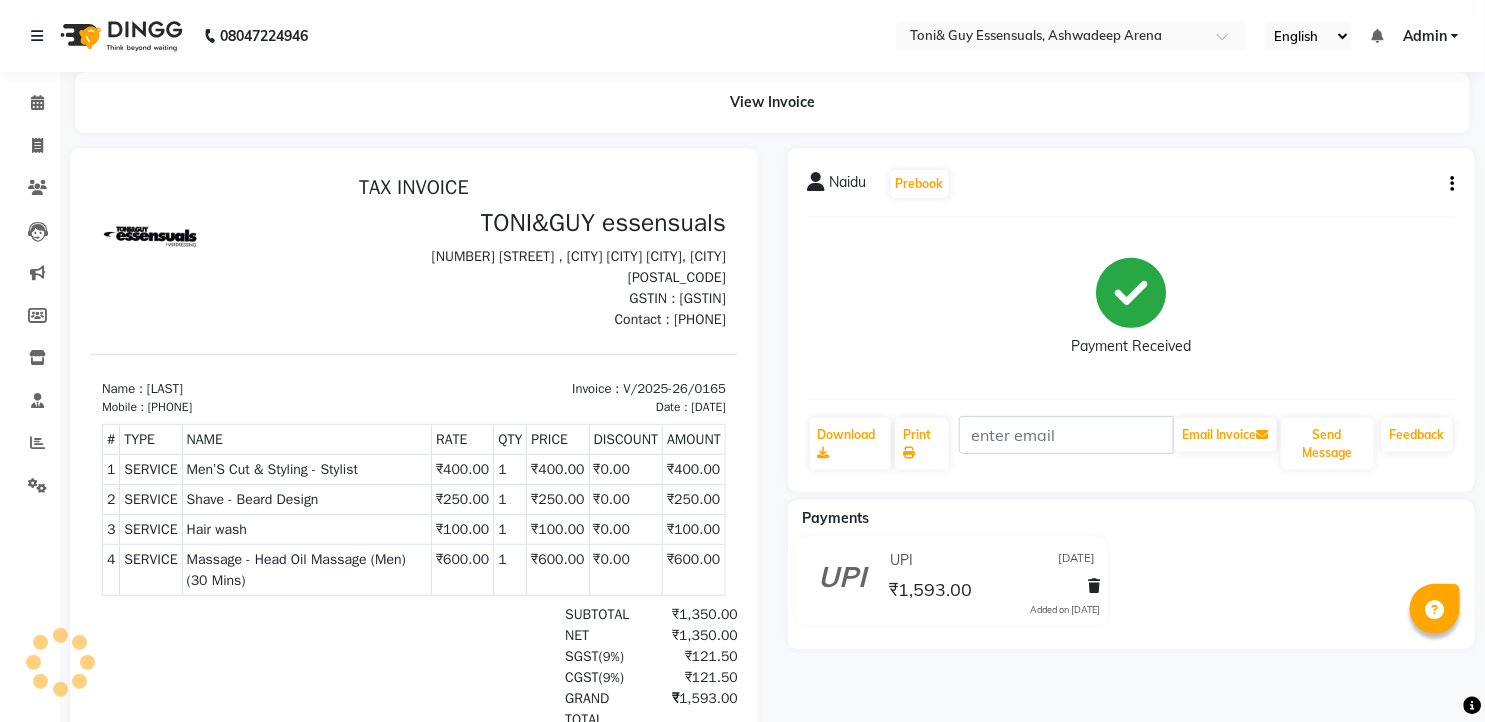 scroll, scrollTop: 0, scrollLeft: 0, axis: both 